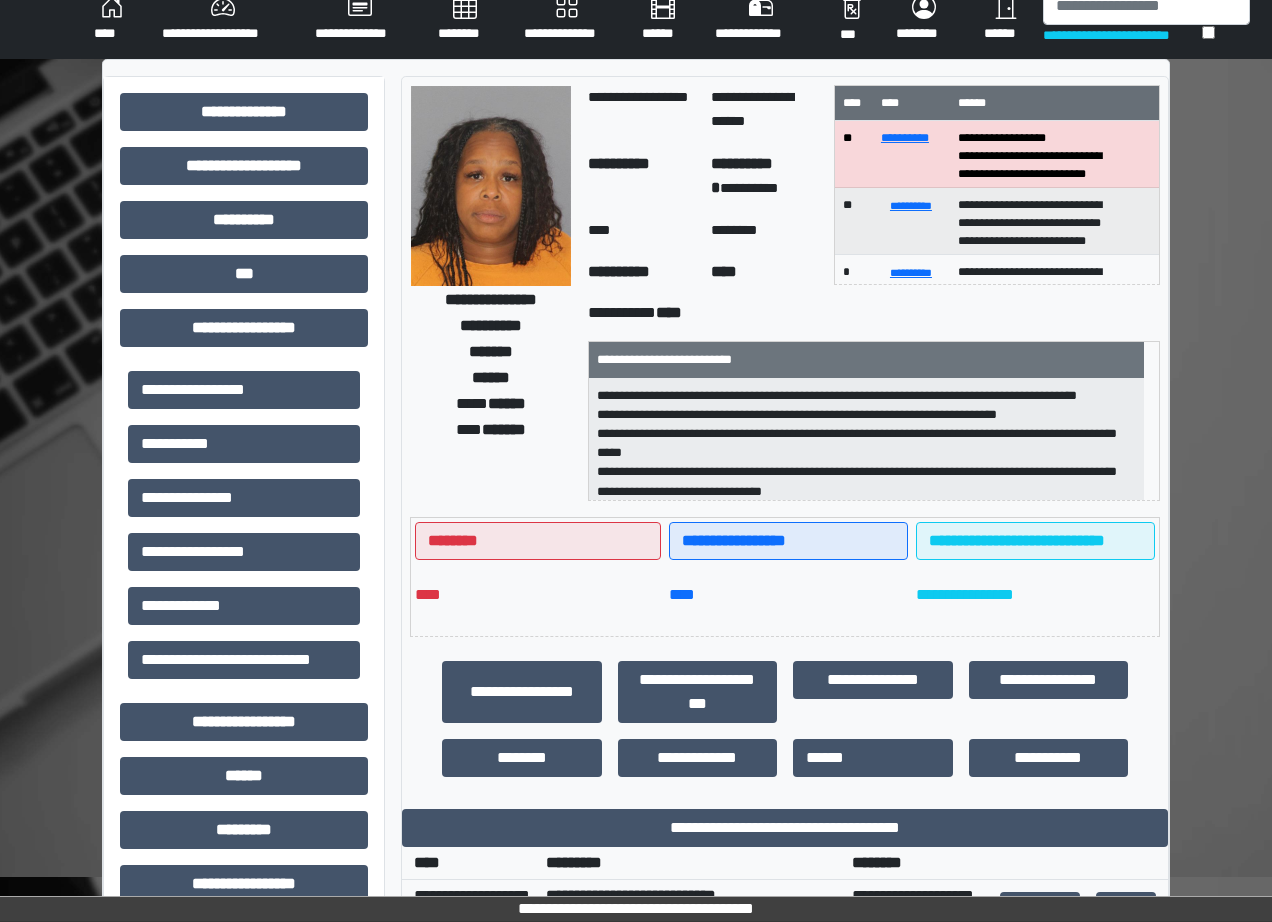 scroll, scrollTop: 0, scrollLeft: 0, axis: both 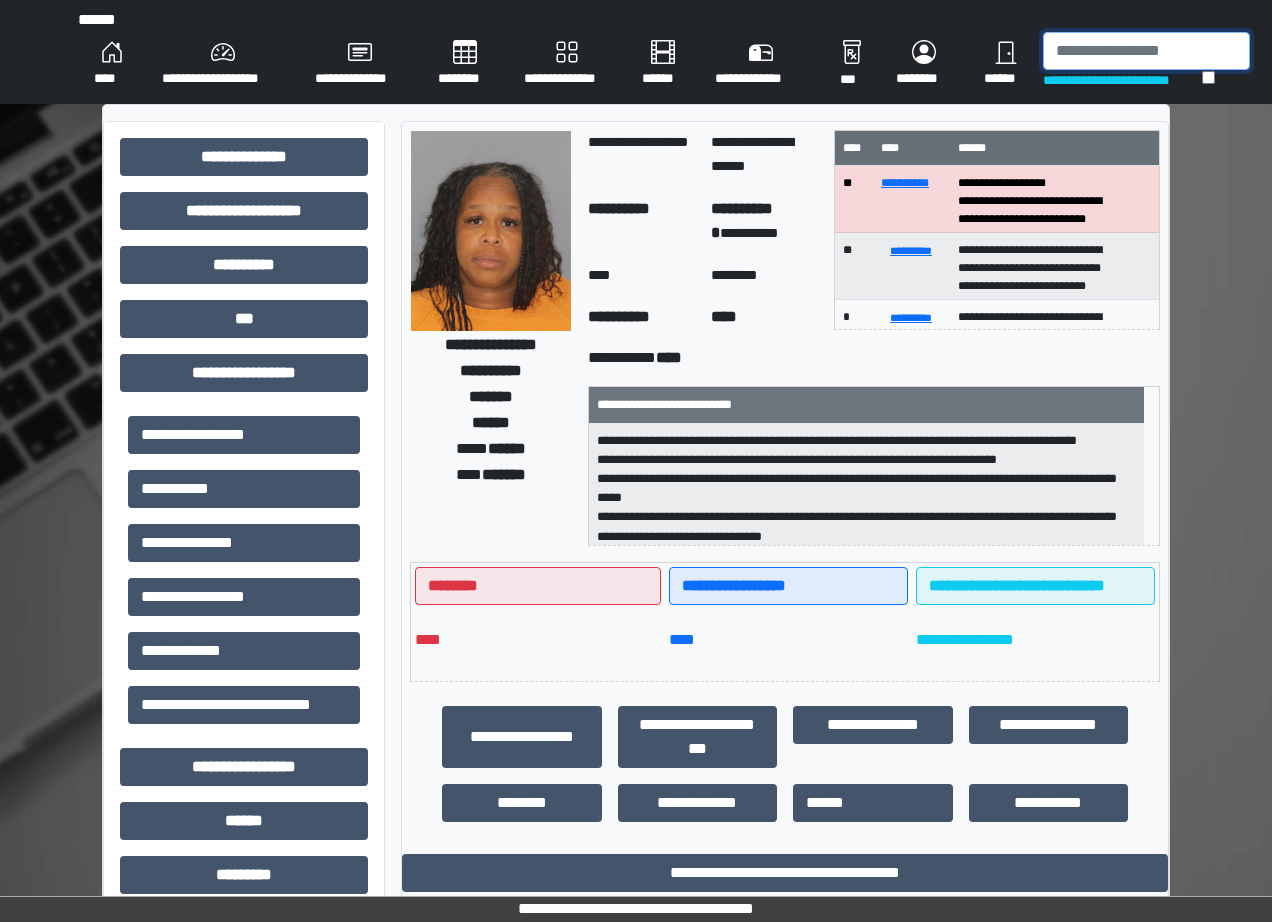 click at bounding box center [1146, 51] 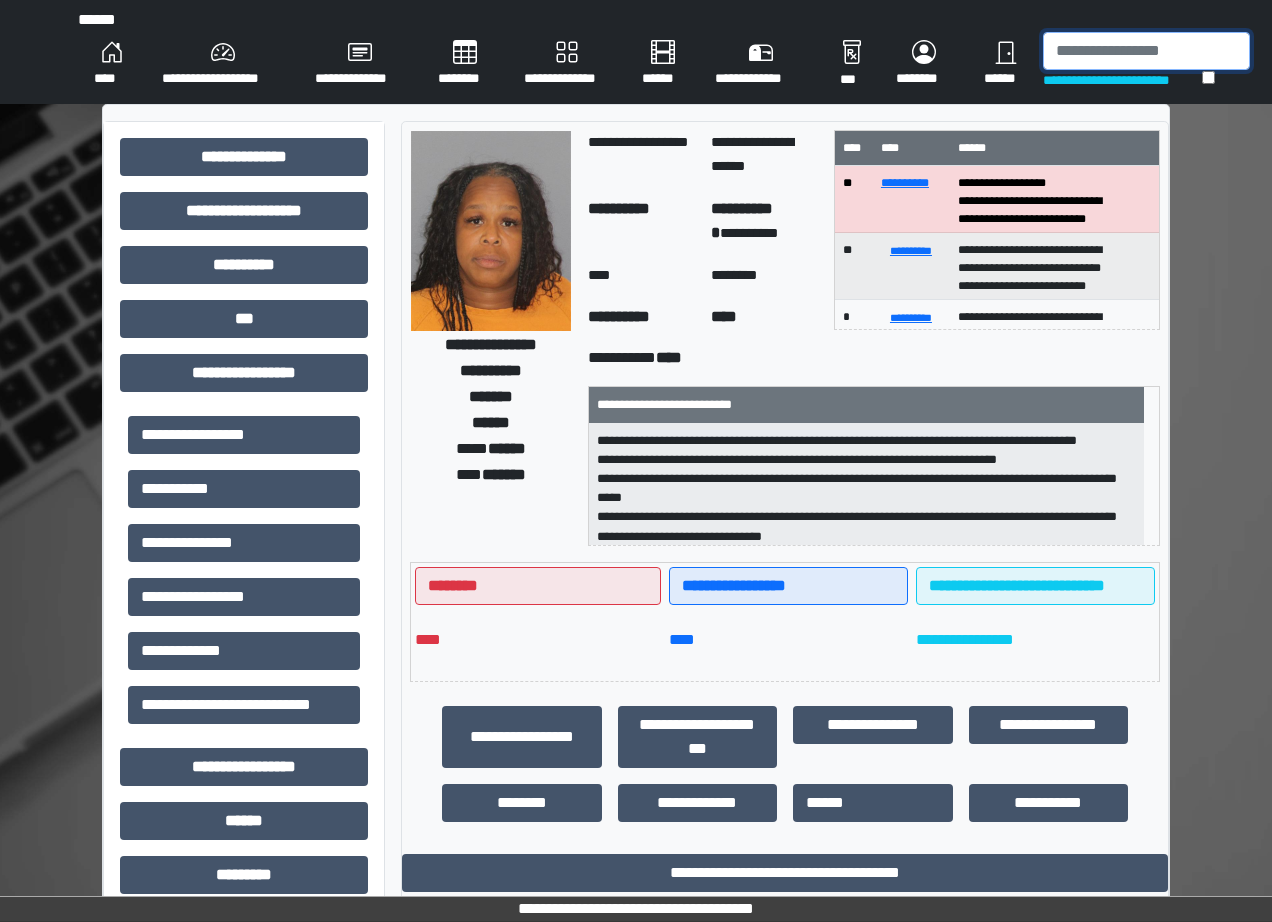 click at bounding box center [1146, 51] 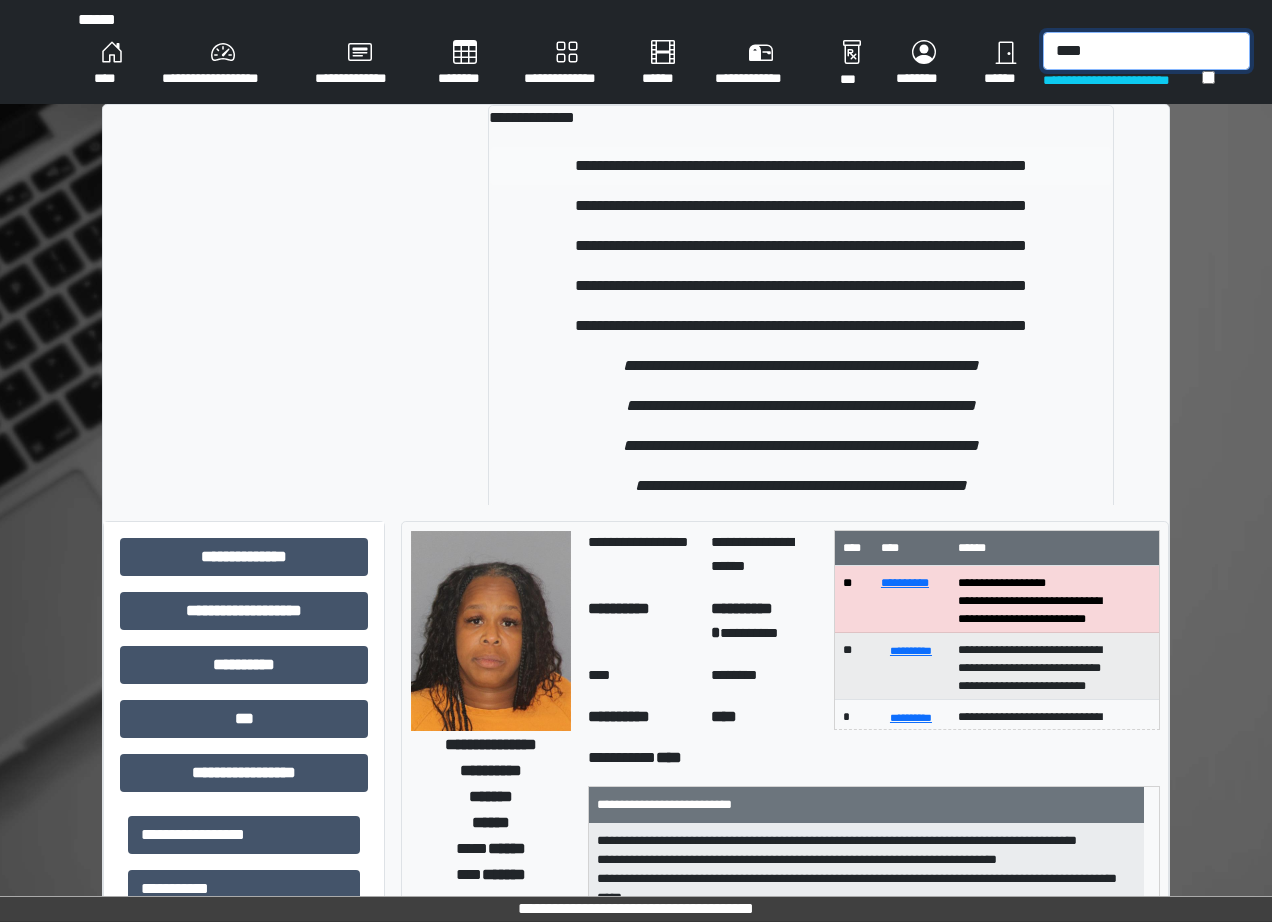 type on "****" 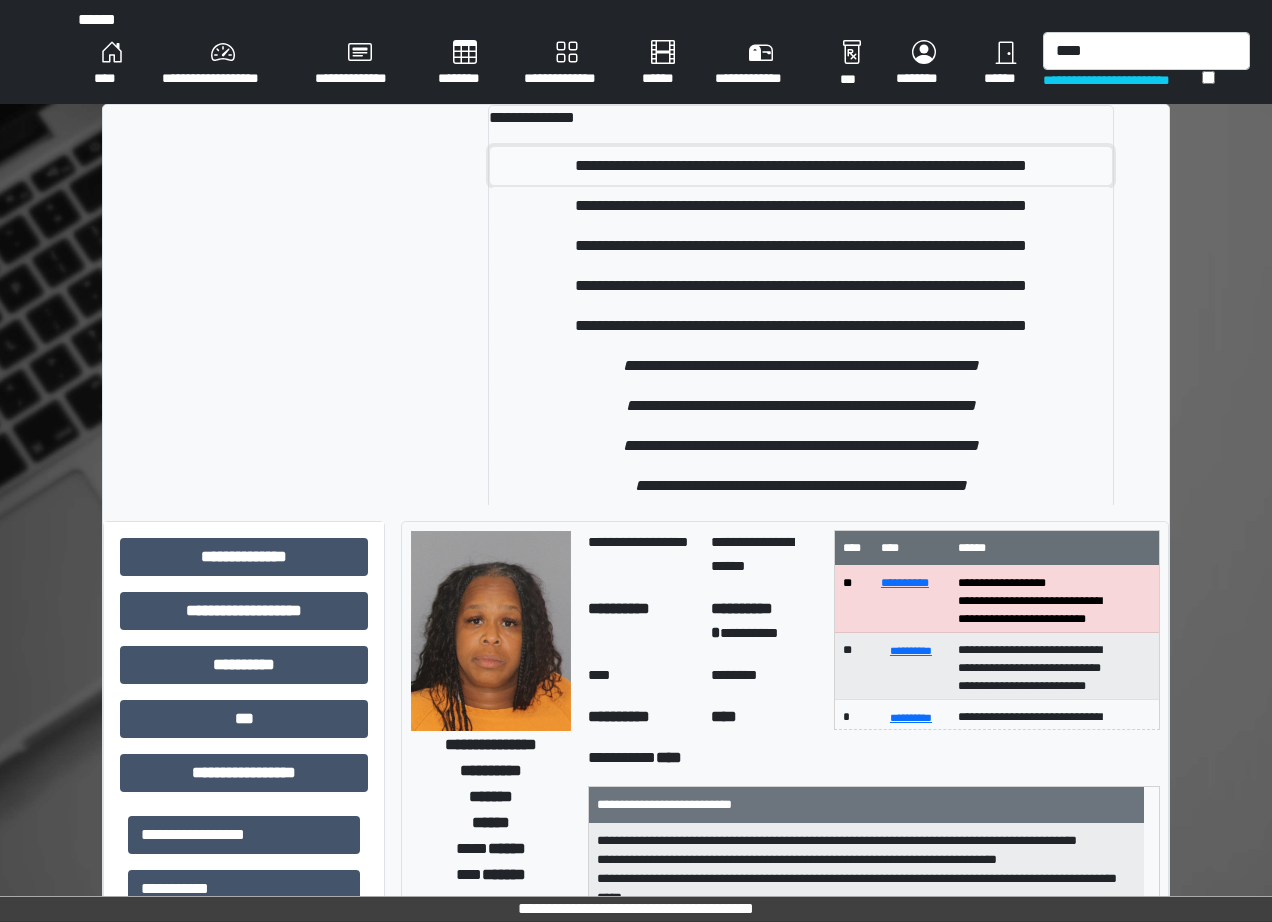 click on "**********" at bounding box center [801, 166] 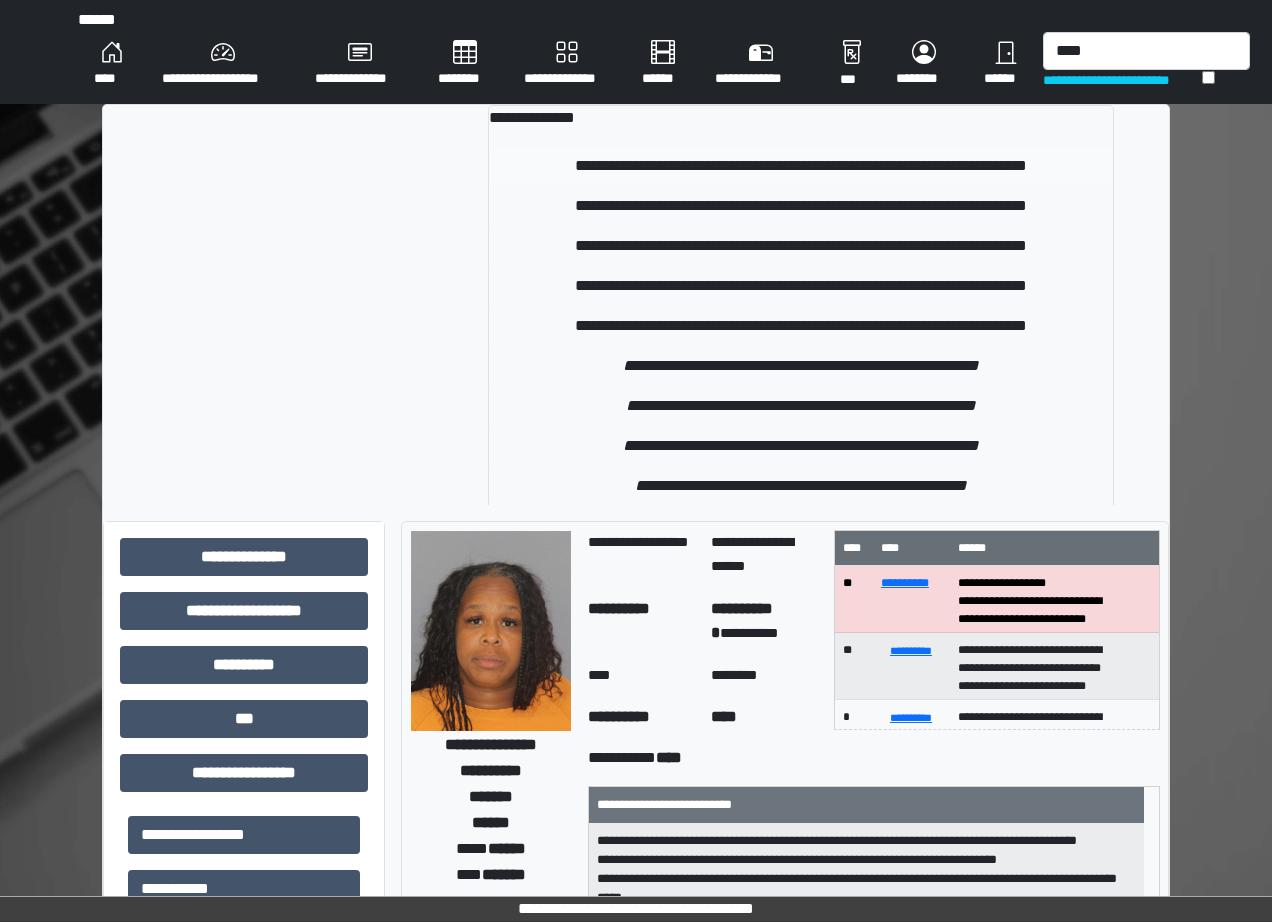 type 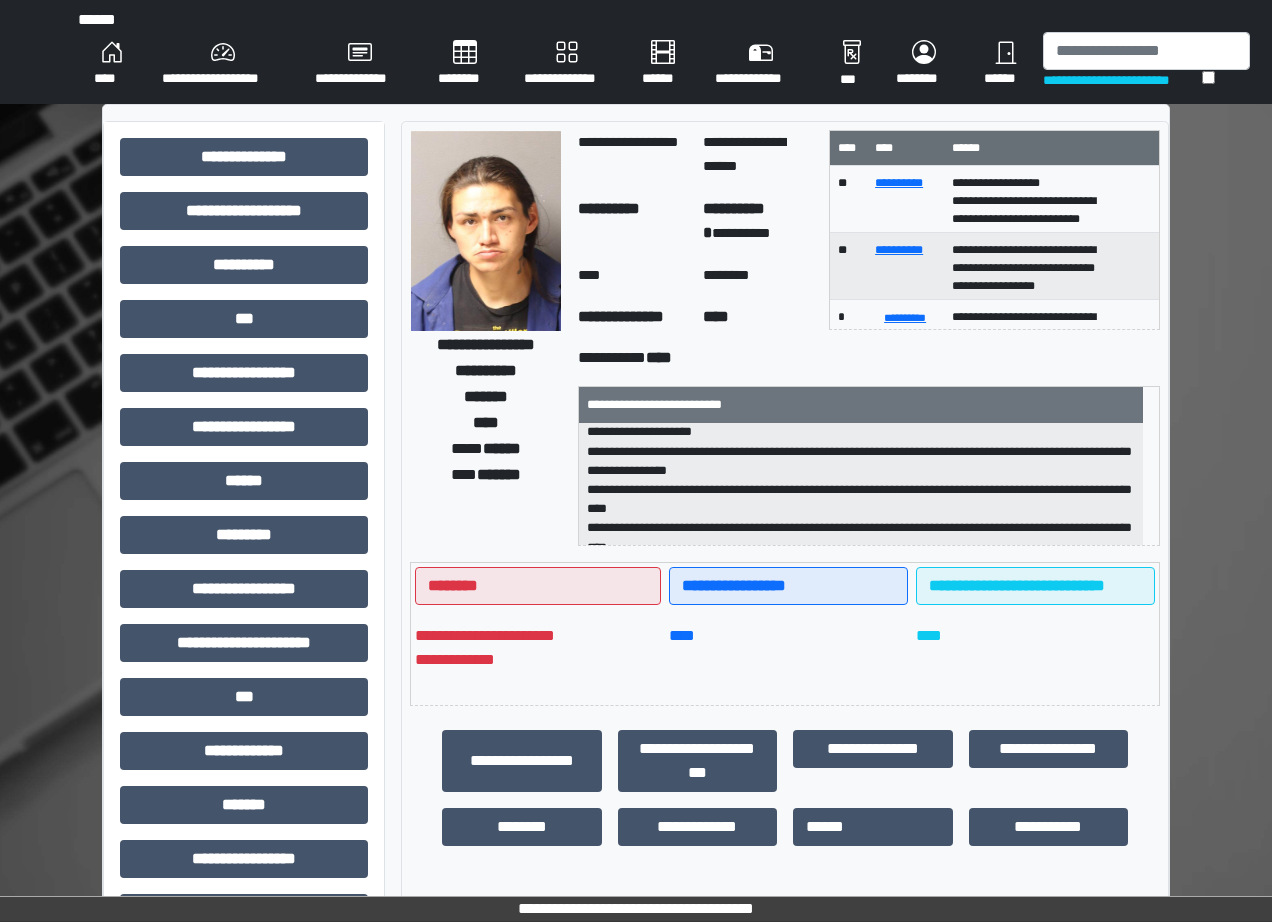 scroll, scrollTop: 294, scrollLeft: 0, axis: vertical 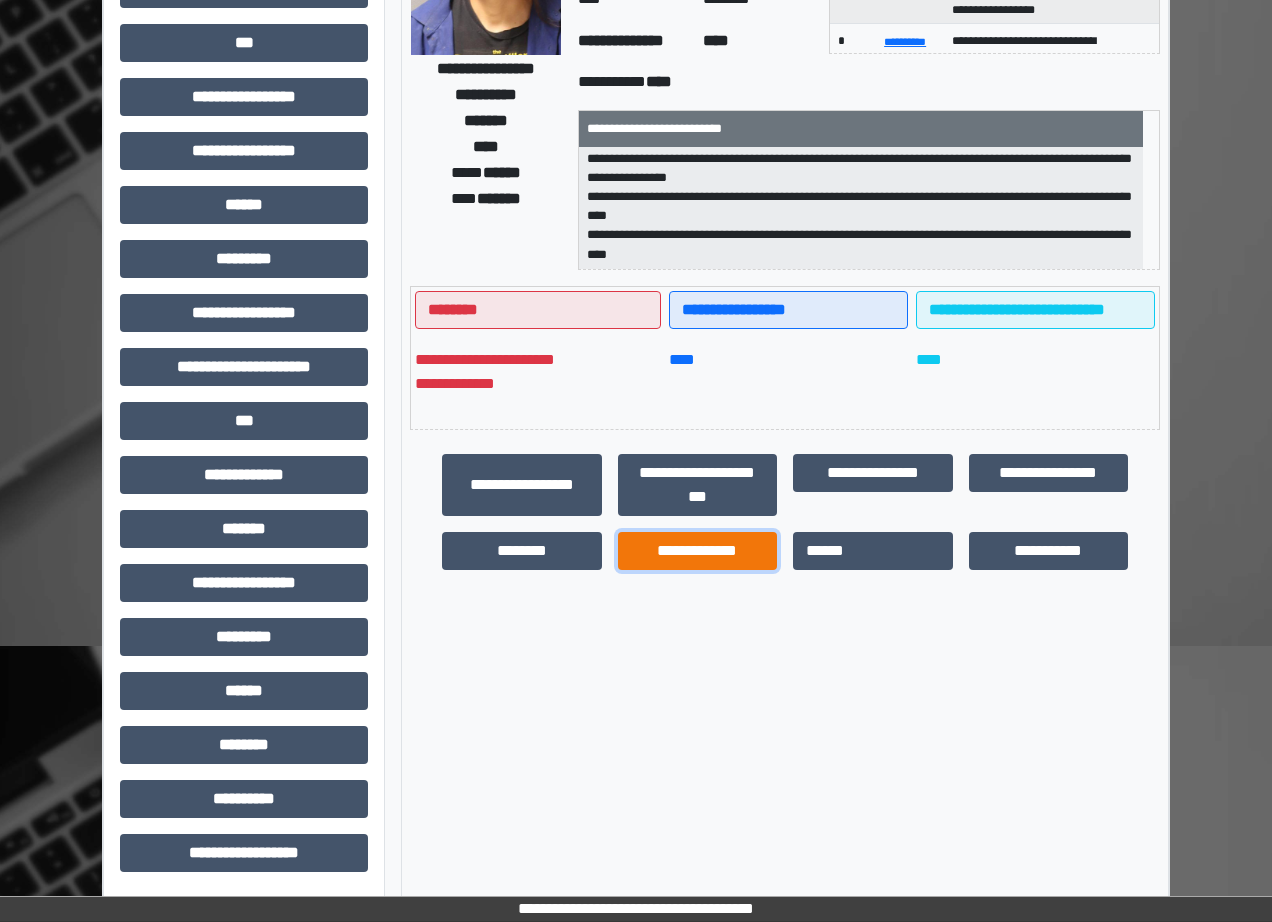 click on "**********" at bounding box center (698, 551) 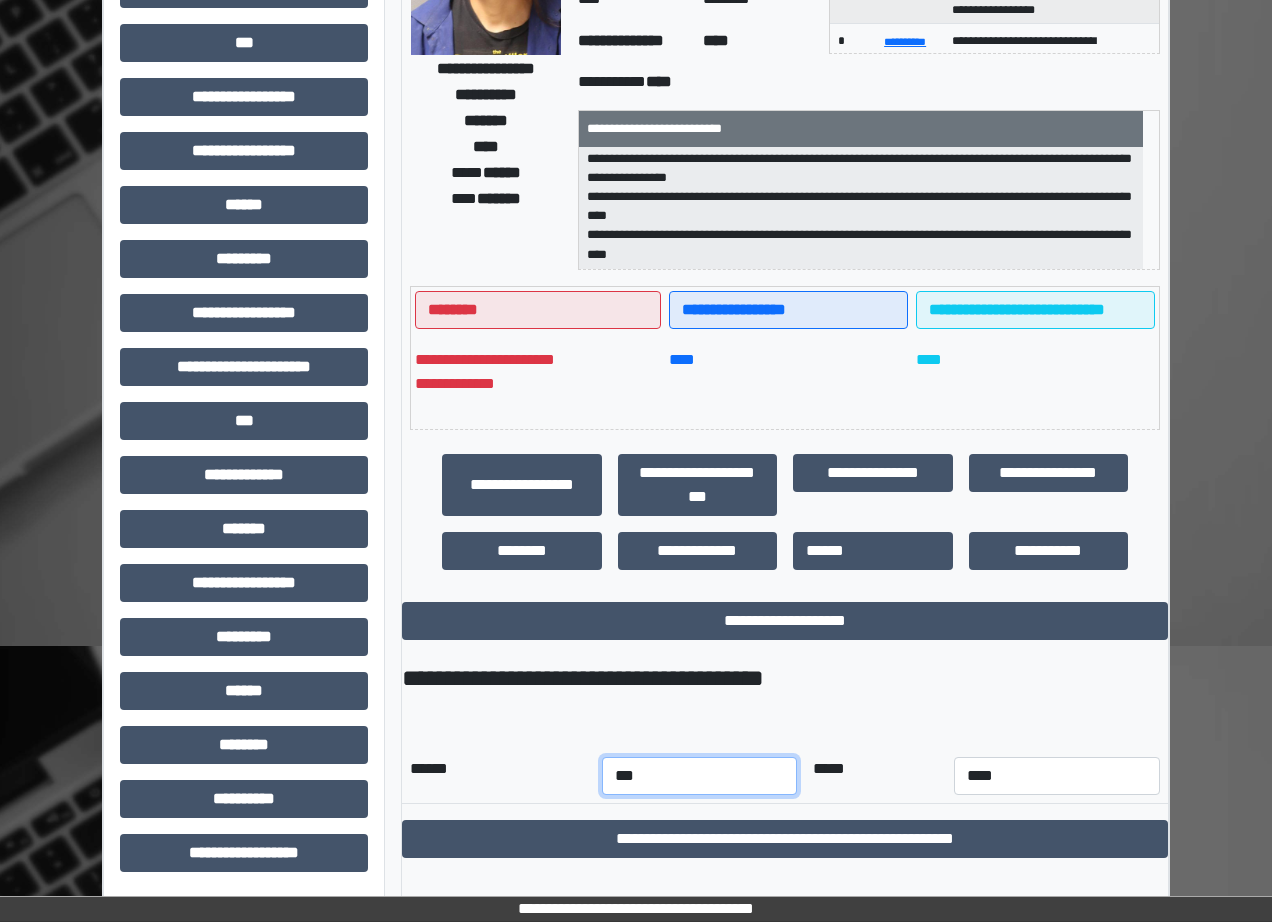 click on "***
***
***
***
***
***
***
***
***
***
***
***" at bounding box center [699, 776] 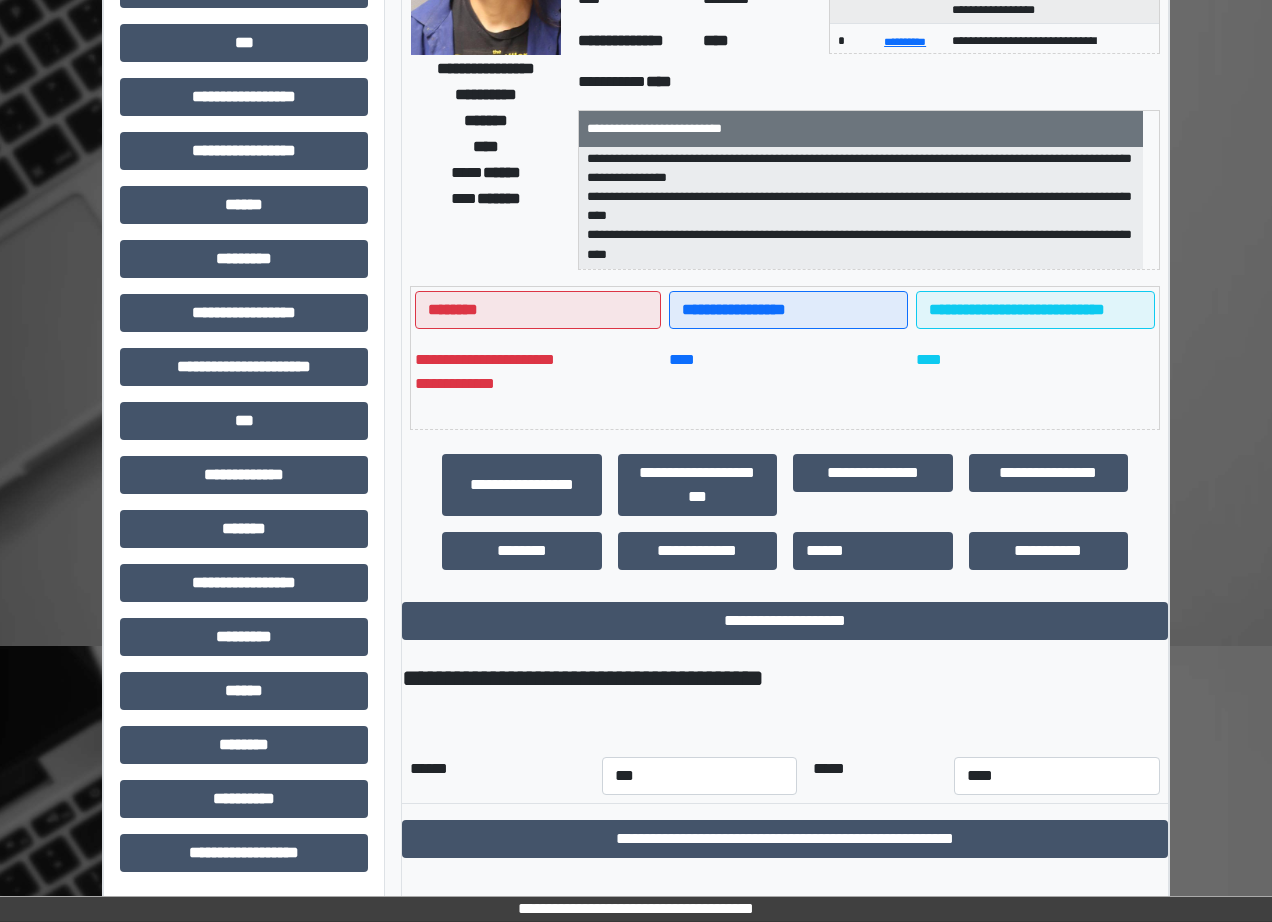 drag, startPoint x: 1266, startPoint y: 356, endPoint x: 1189, endPoint y: 604, distance: 259.67865 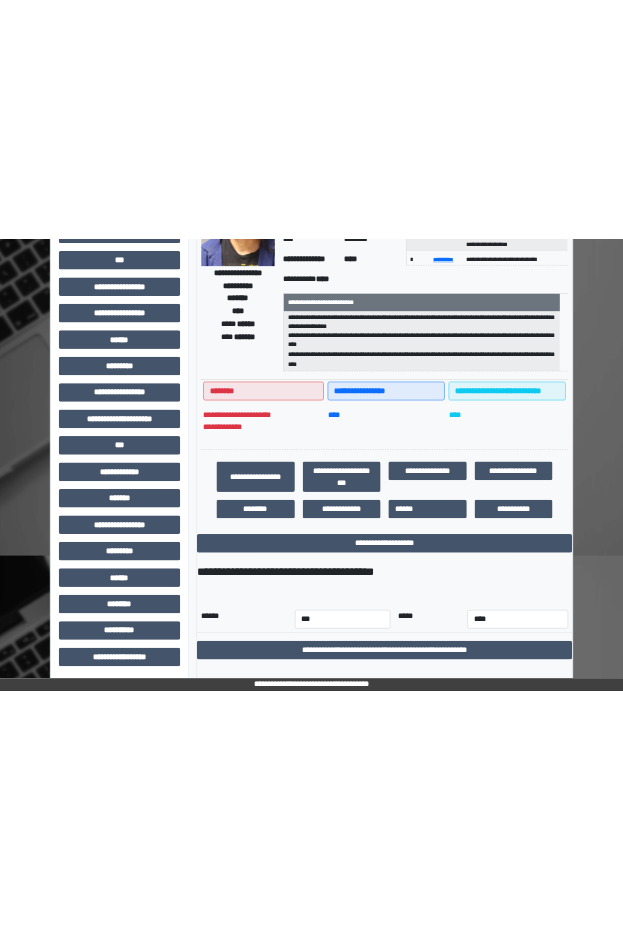 scroll, scrollTop: 333, scrollLeft: 0, axis: vertical 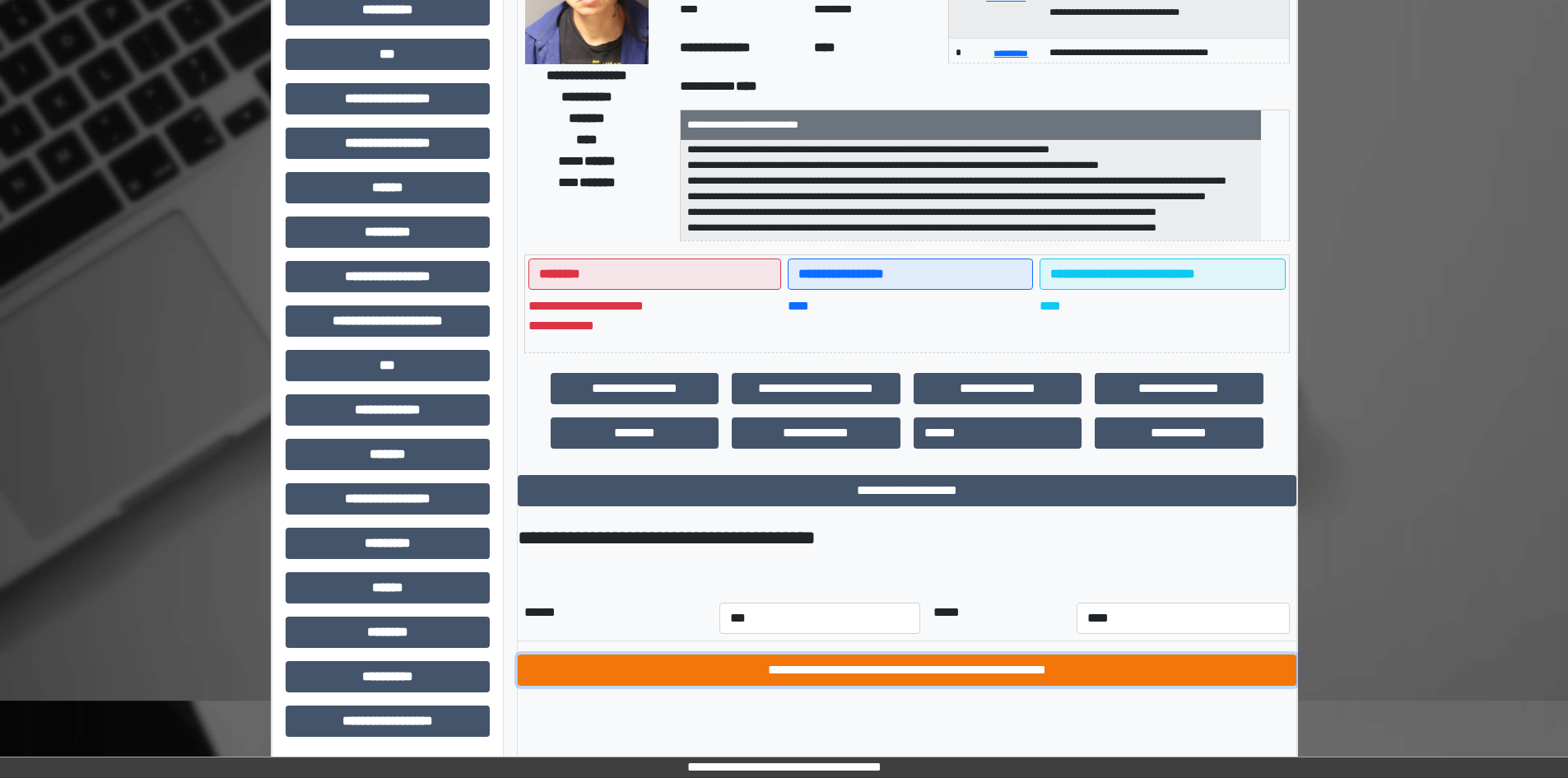 click on "**********" at bounding box center (907, 670) 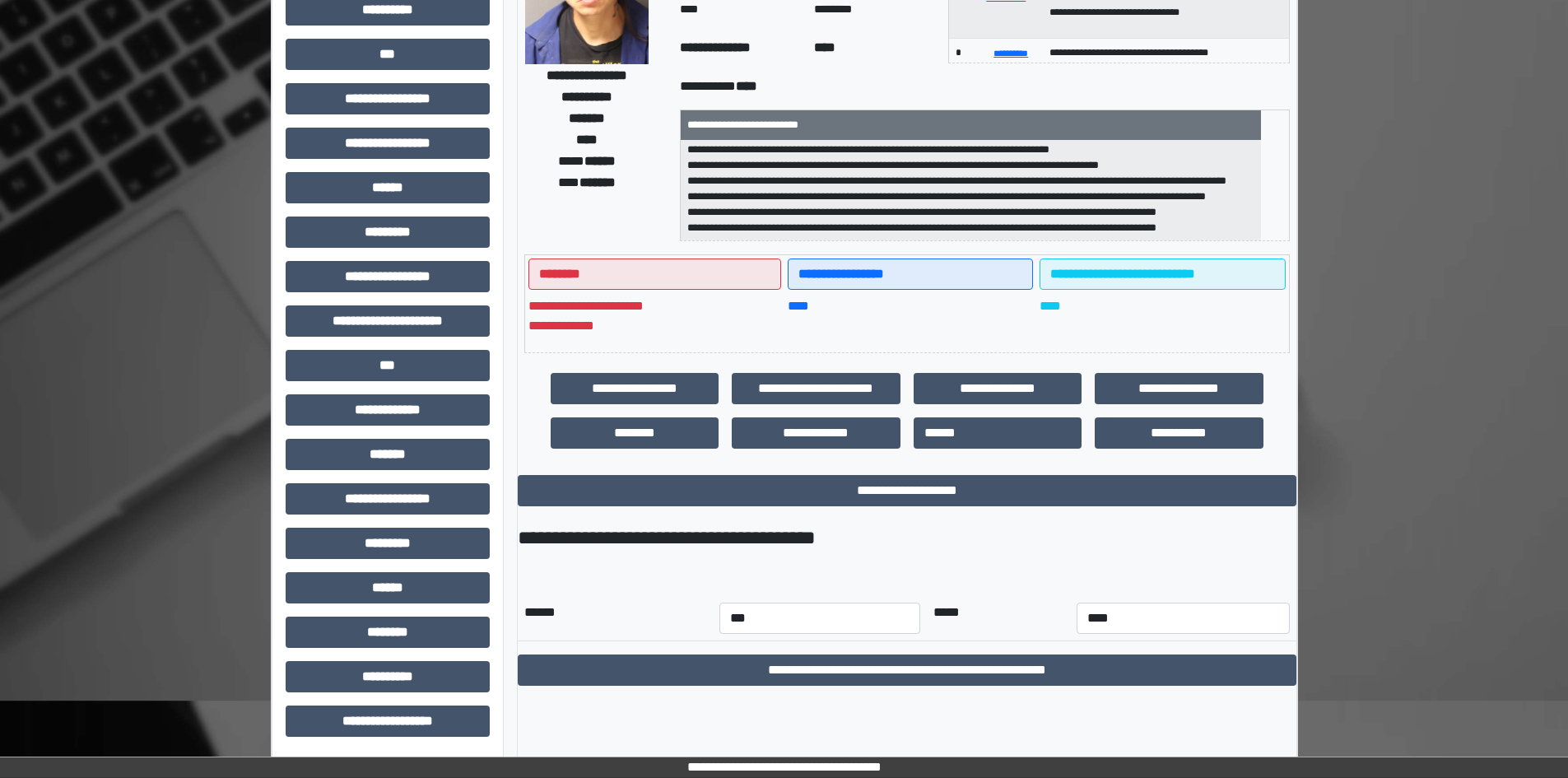 click on "**********" at bounding box center [984, 86] 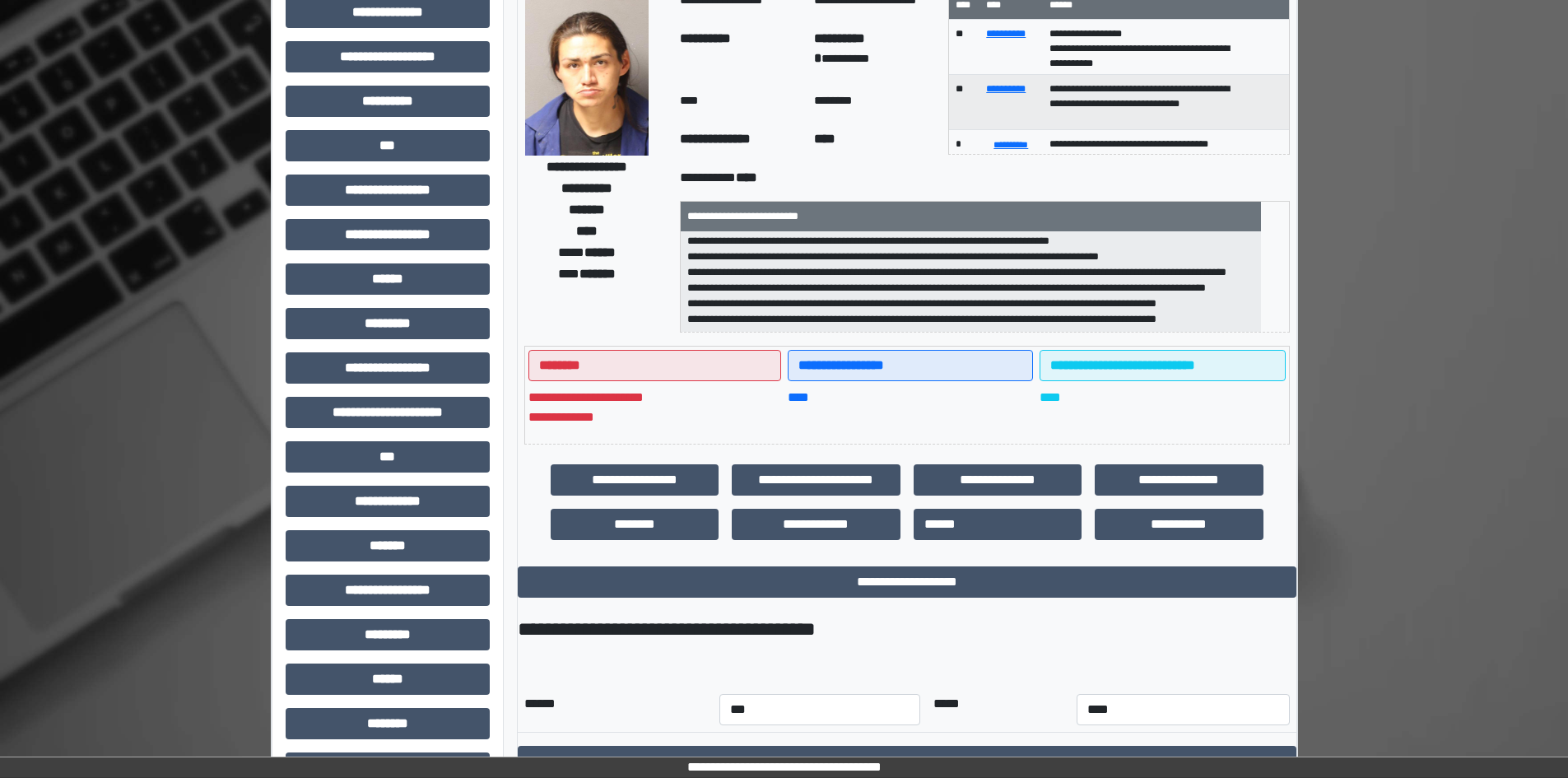 scroll, scrollTop: 0, scrollLeft: 0, axis: both 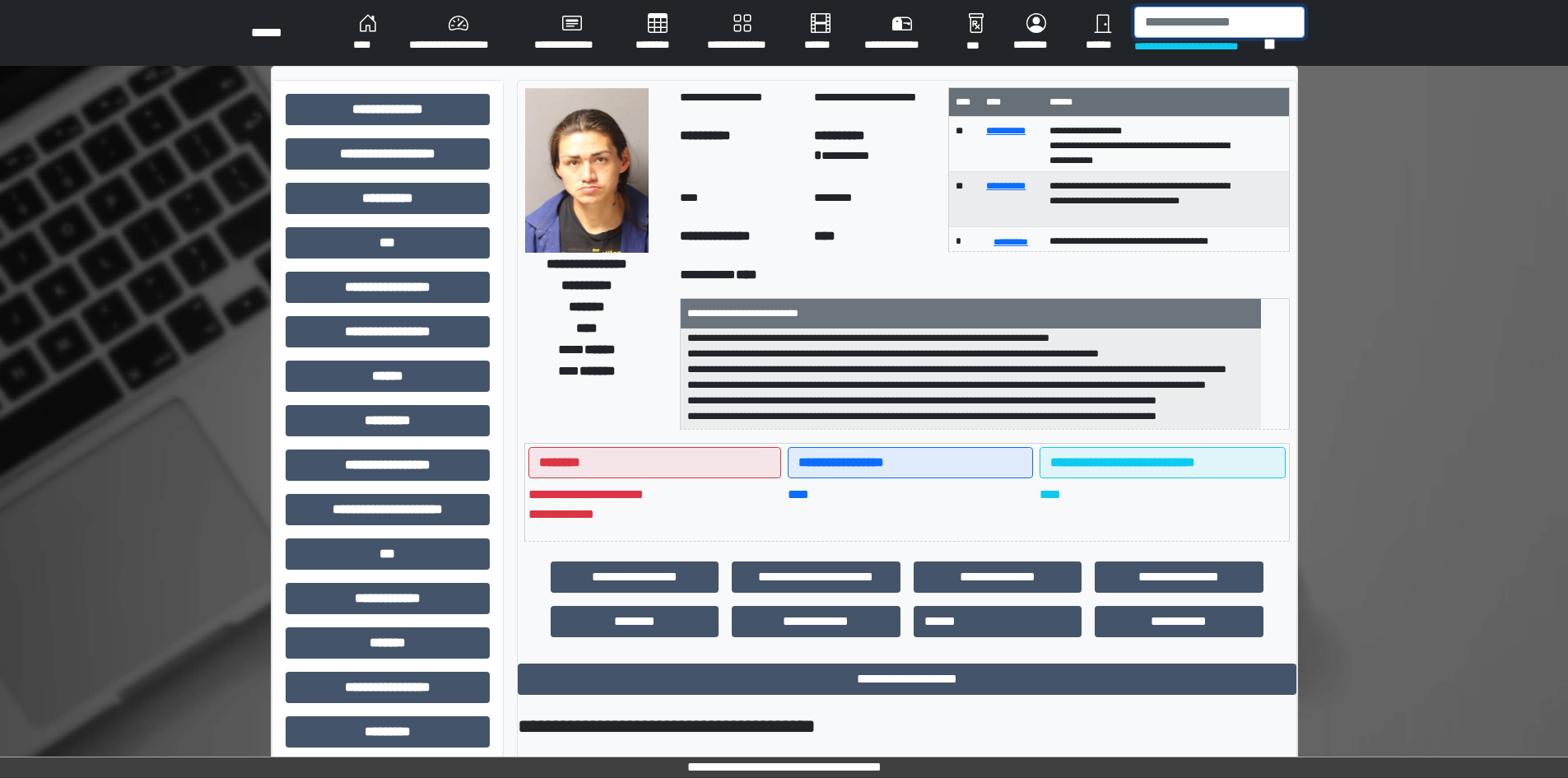 drag, startPoint x: 1185, startPoint y: 26, endPoint x: 1190, endPoint y: 10, distance: 16.763055 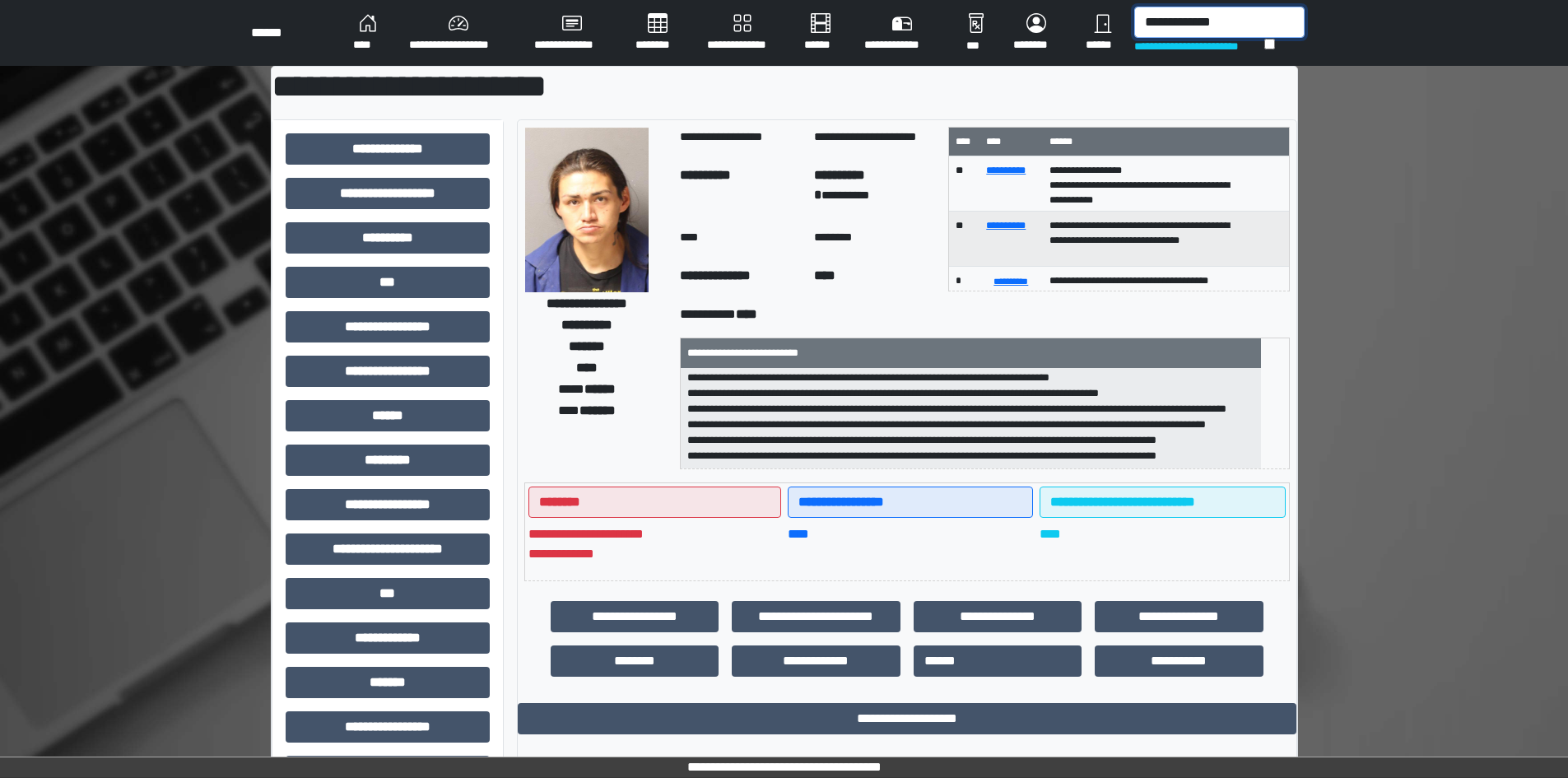 drag, startPoint x: 1273, startPoint y: 23, endPoint x: 1035, endPoint y: 23, distance: 238 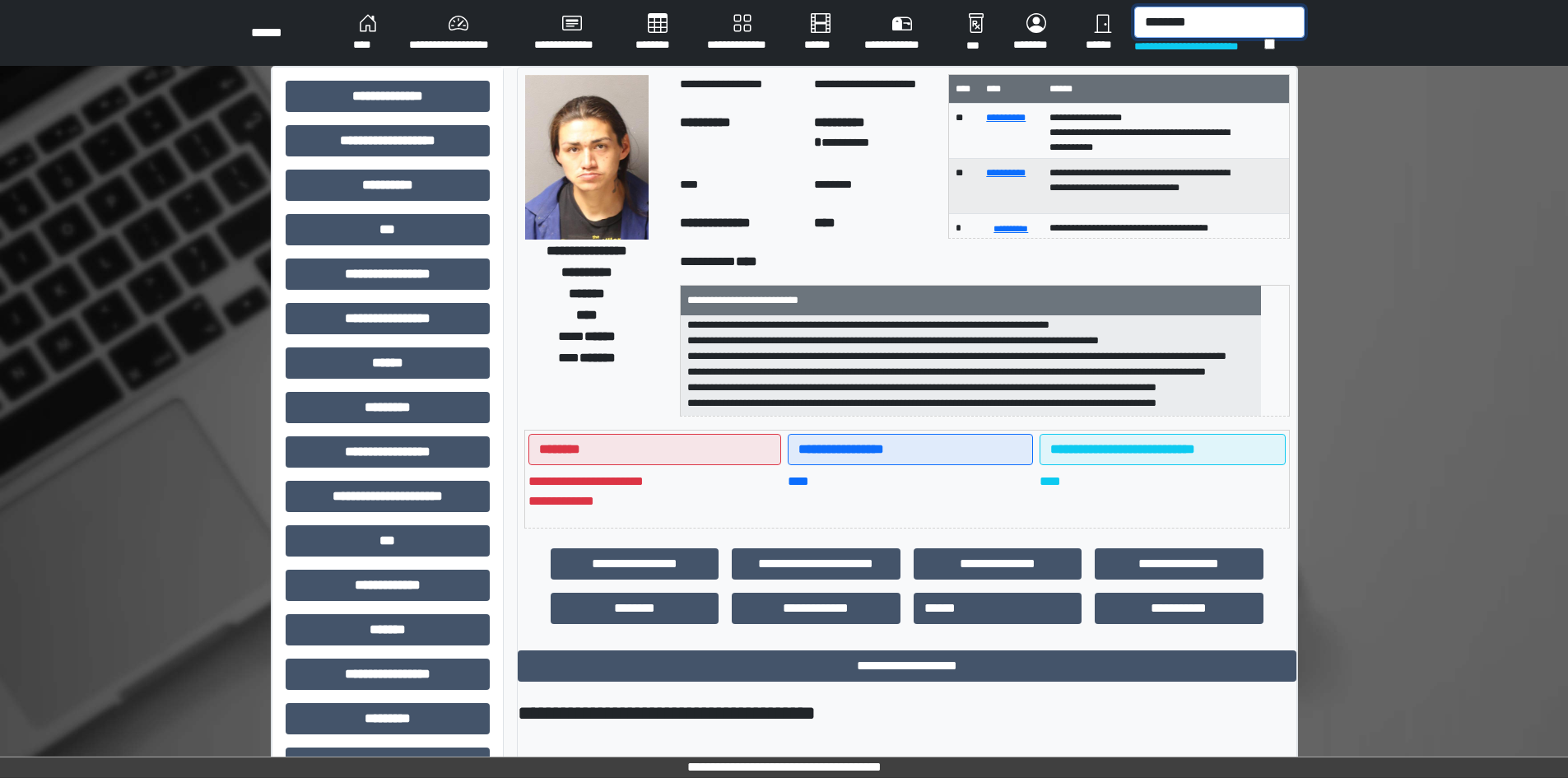 type on "********" 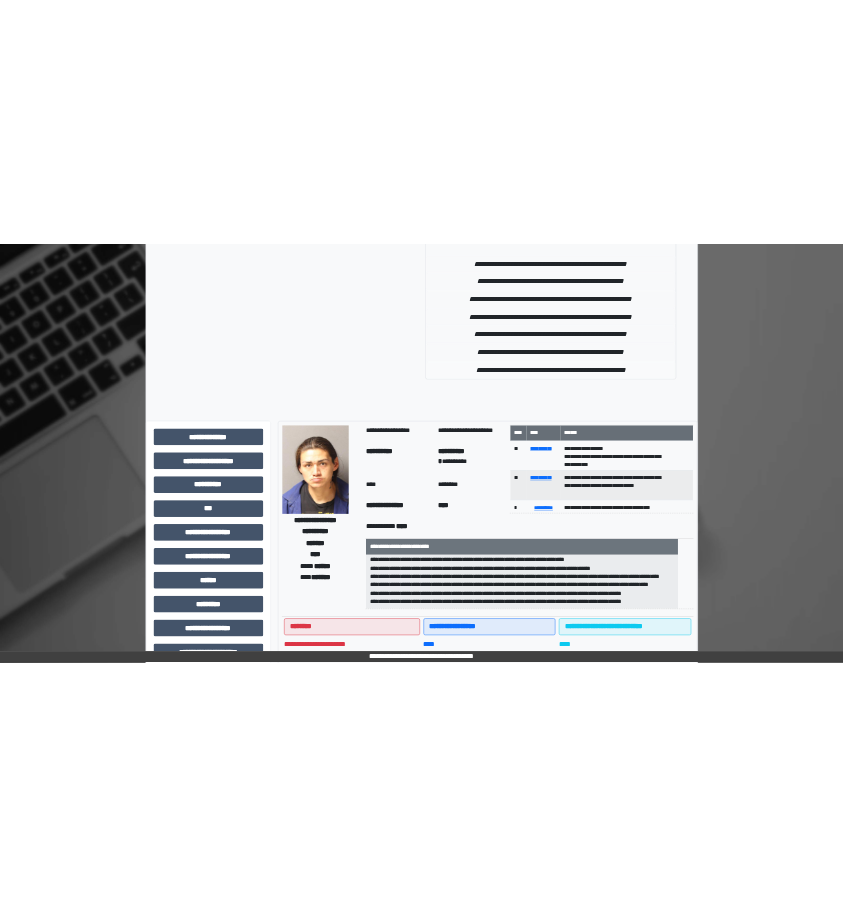scroll, scrollTop: 0, scrollLeft: 0, axis: both 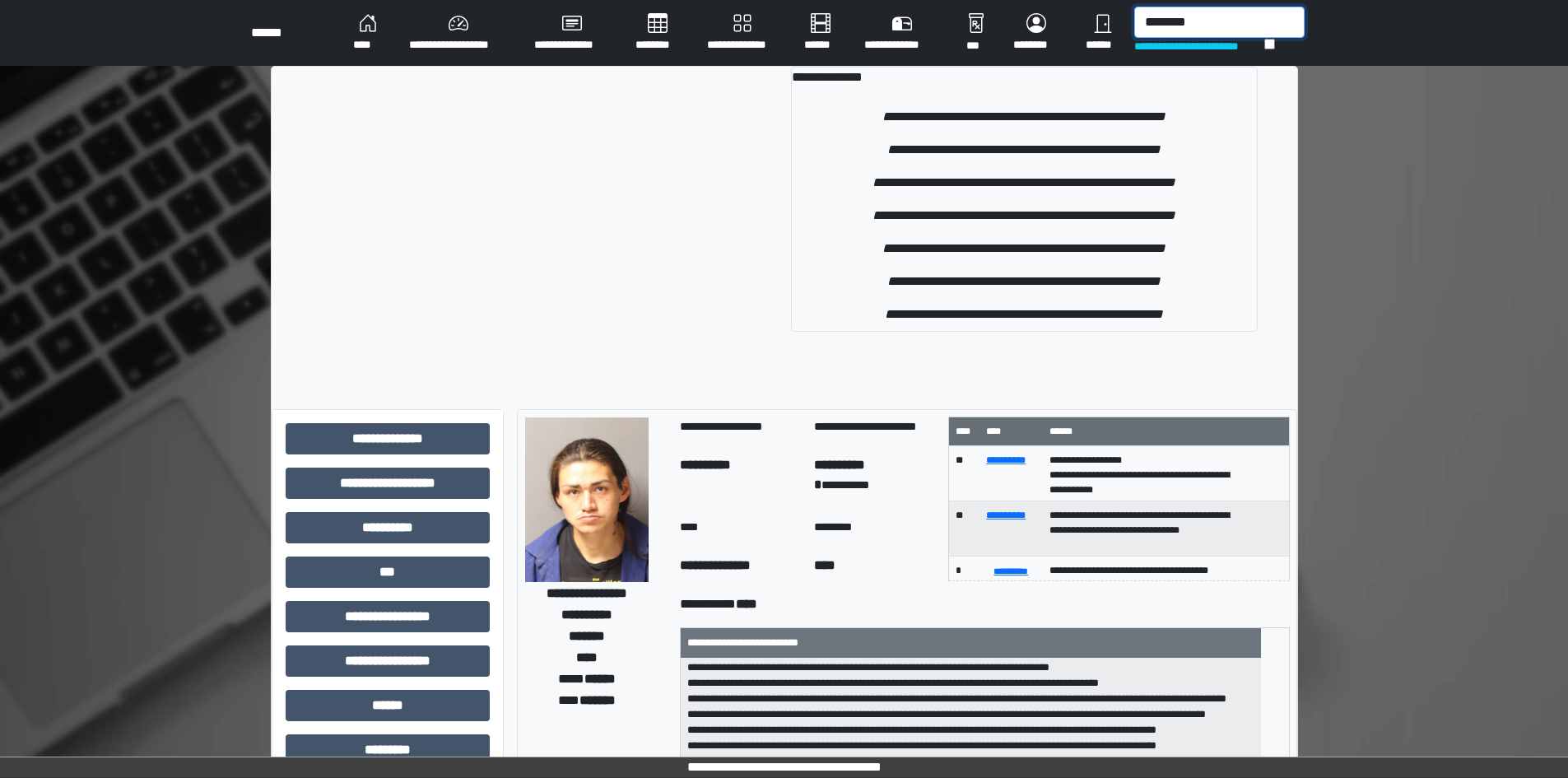 drag, startPoint x: 1203, startPoint y: 30, endPoint x: 1132, endPoint y: 30, distance: 71 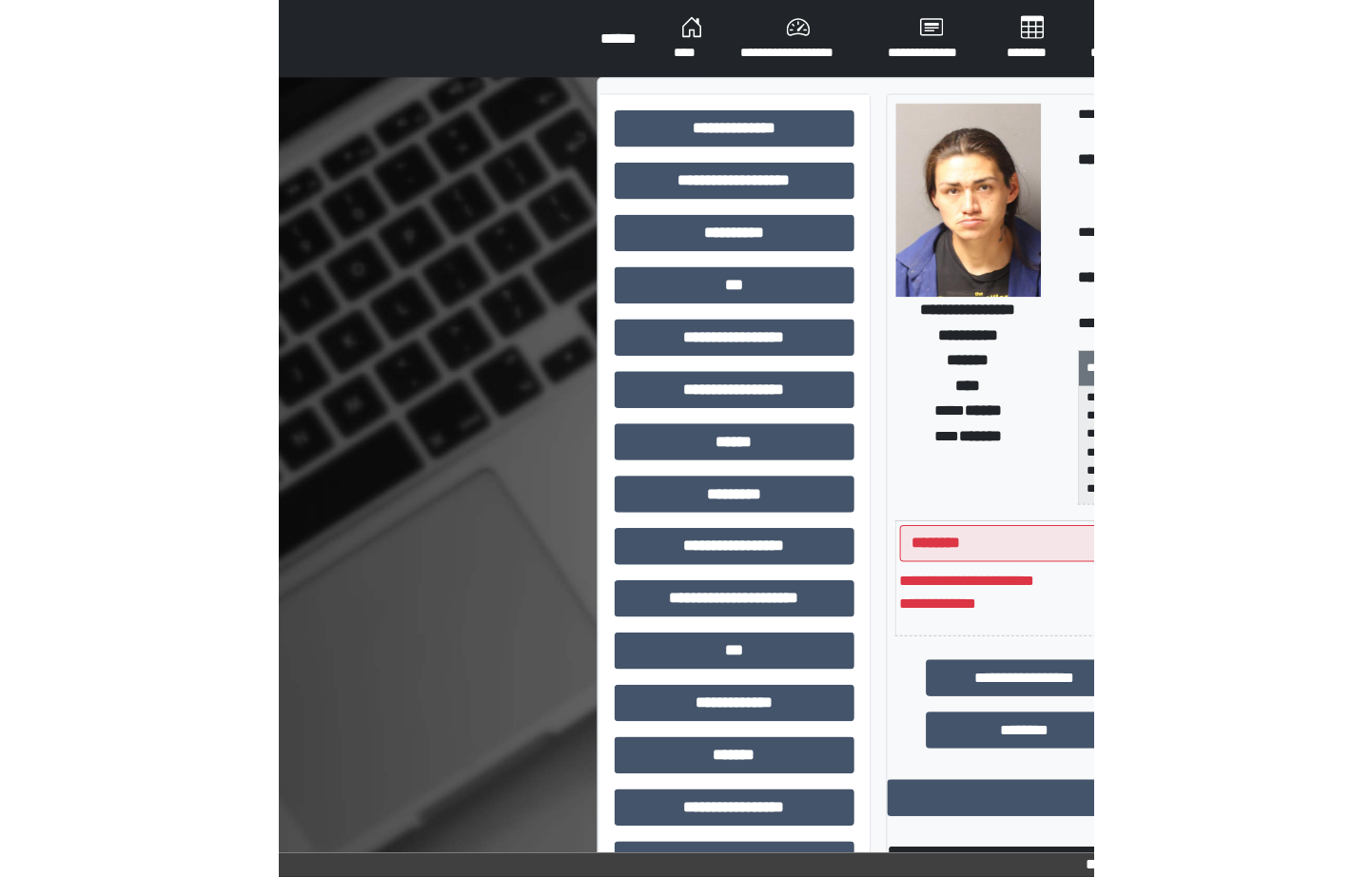 scroll, scrollTop: 317, scrollLeft: 0, axis: vertical 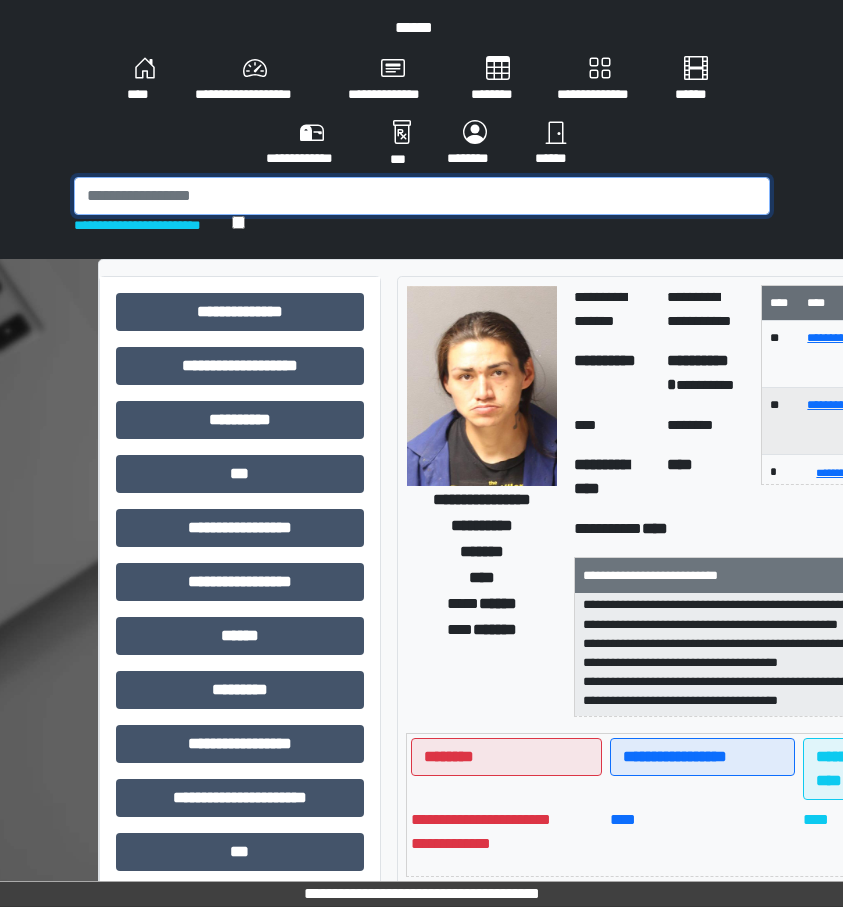 click at bounding box center (422, 196) 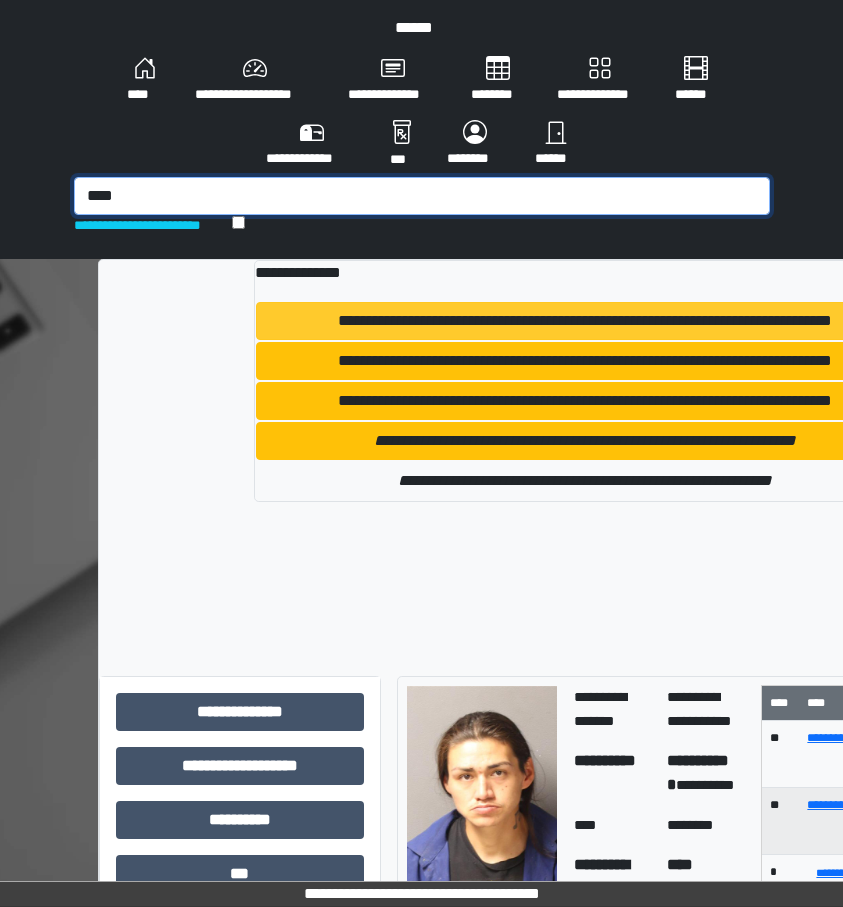 type on "****" 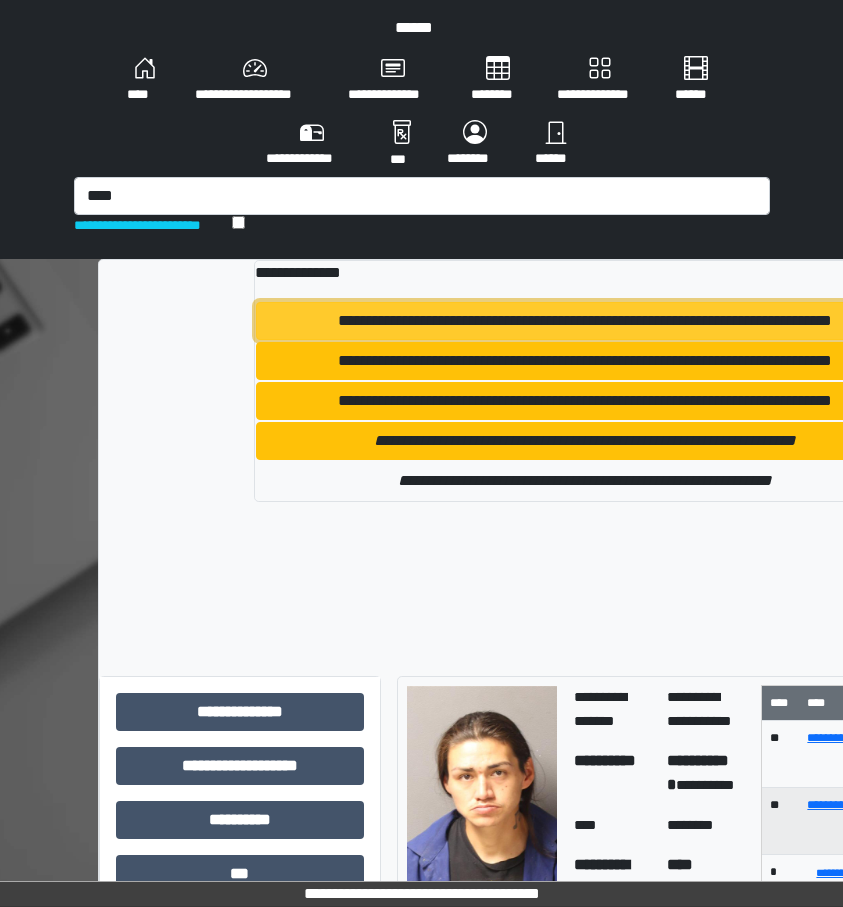 click on "**********" at bounding box center [584, 321] 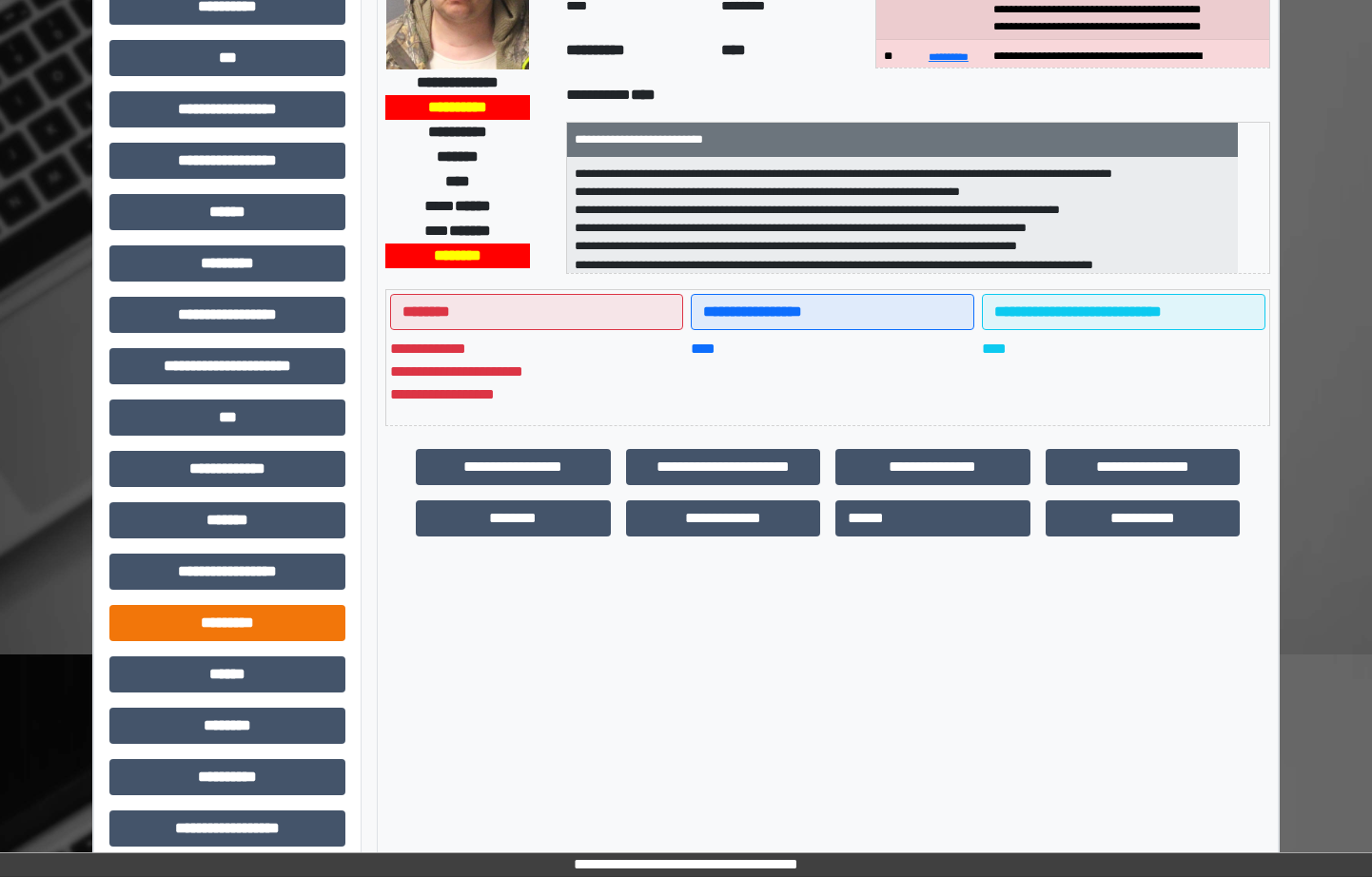 scroll, scrollTop: 240, scrollLeft: 0, axis: vertical 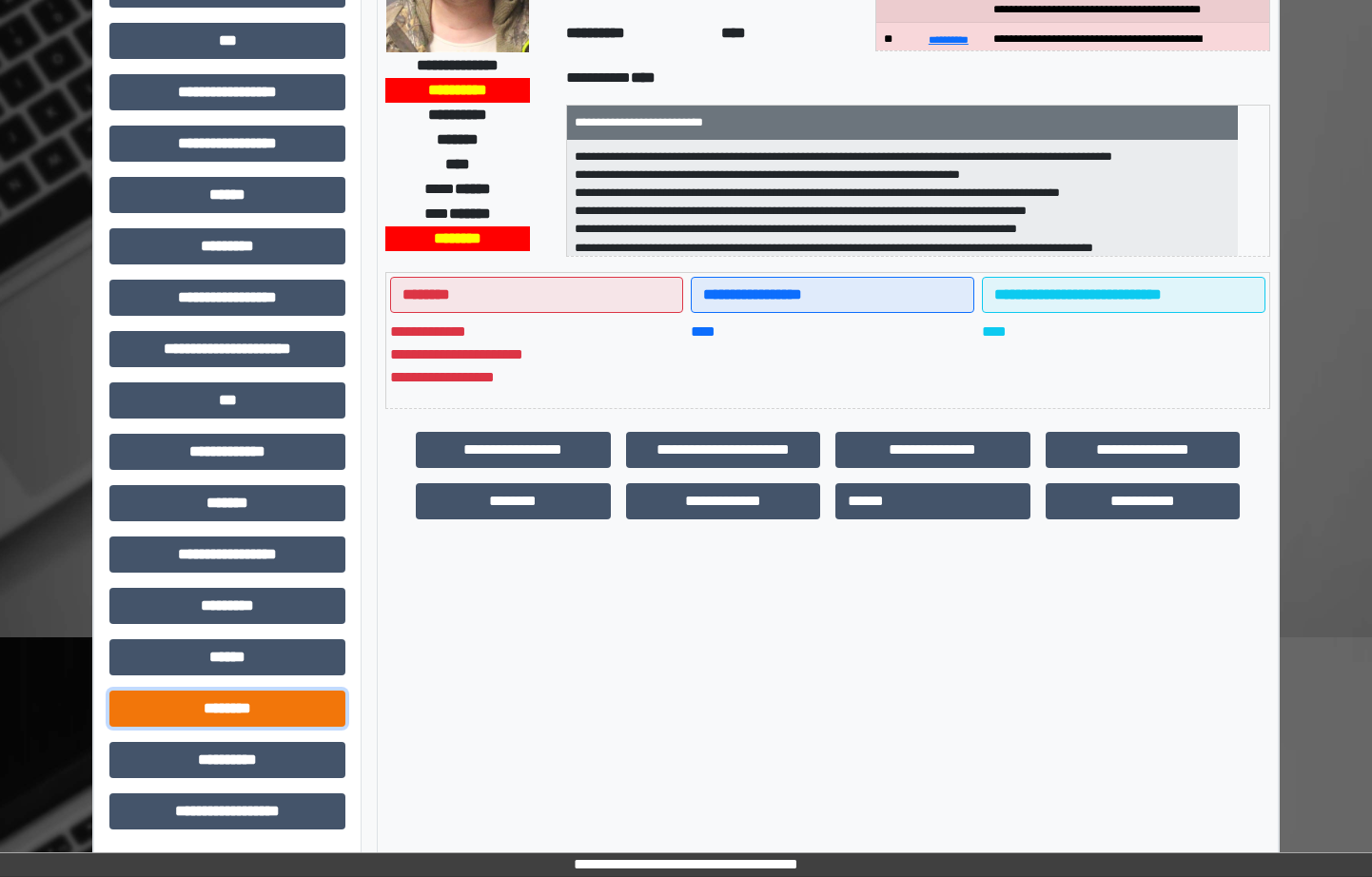 click on "********" at bounding box center [227, 709] 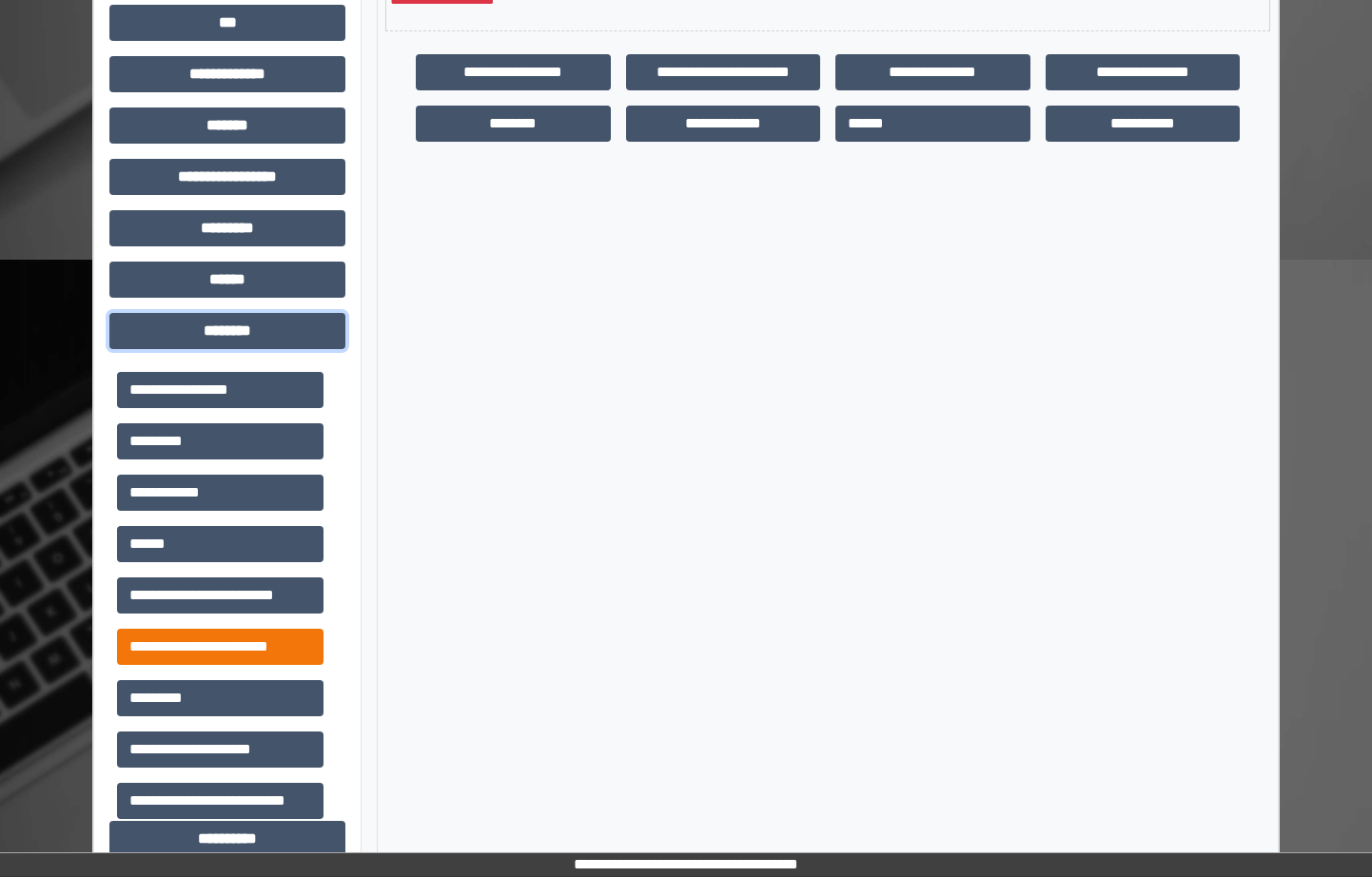 scroll, scrollTop: 620, scrollLeft: 0, axis: vertical 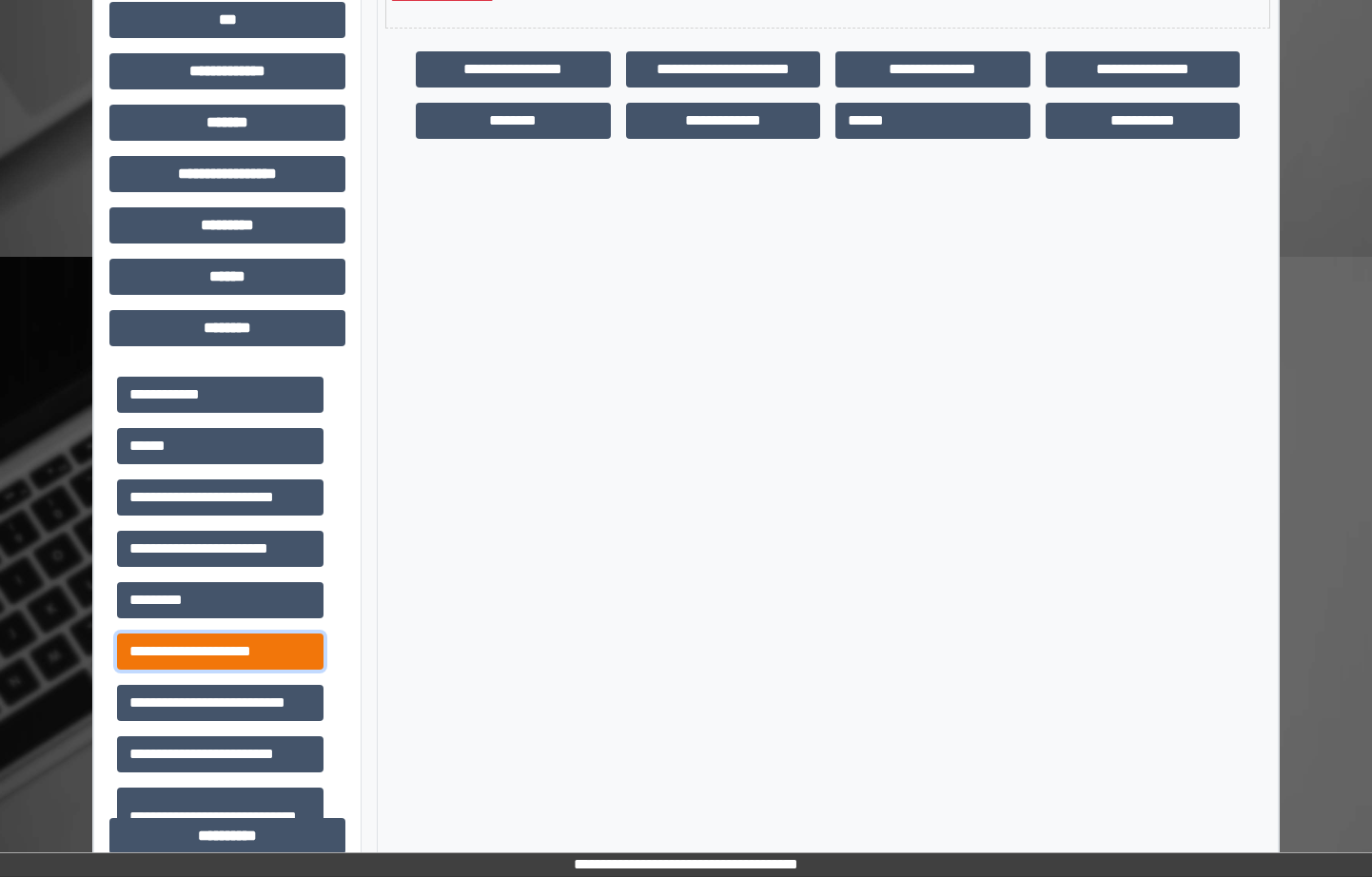 click on "**********" at bounding box center [220, 652] 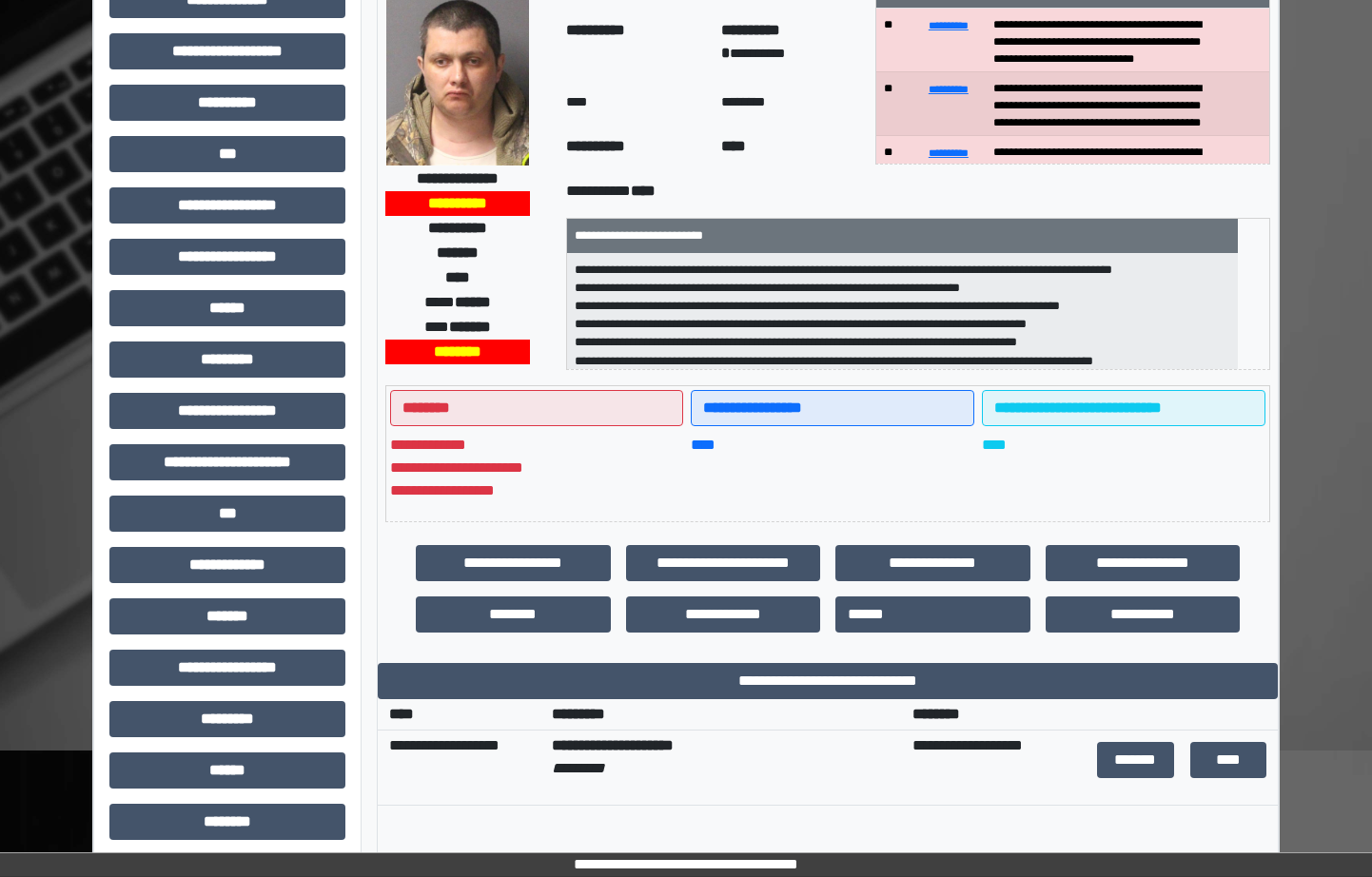 scroll, scrollTop: 0, scrollLeft: 0, axis: both 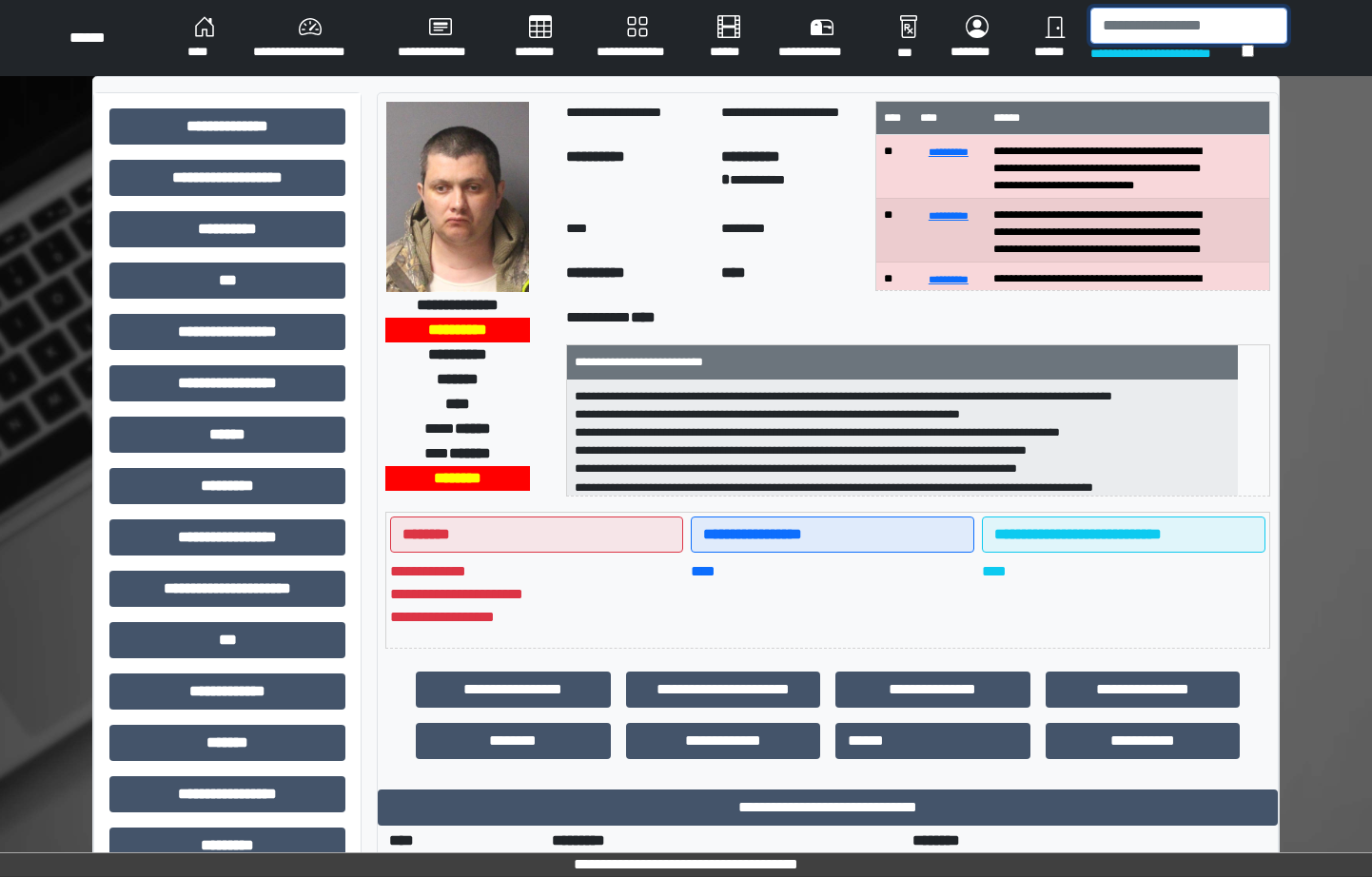click at bounding box center (1188, 26) 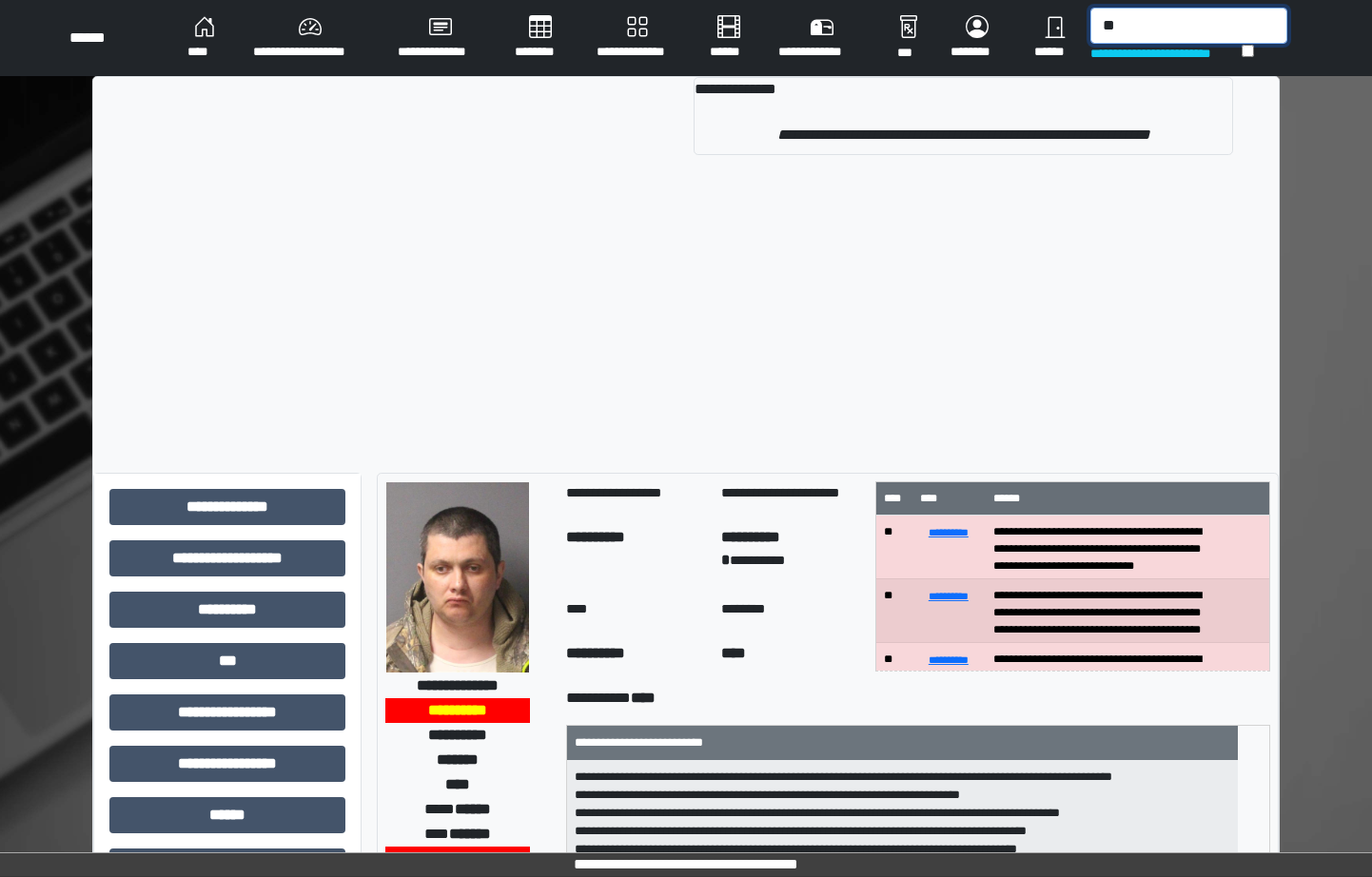 type on "*" 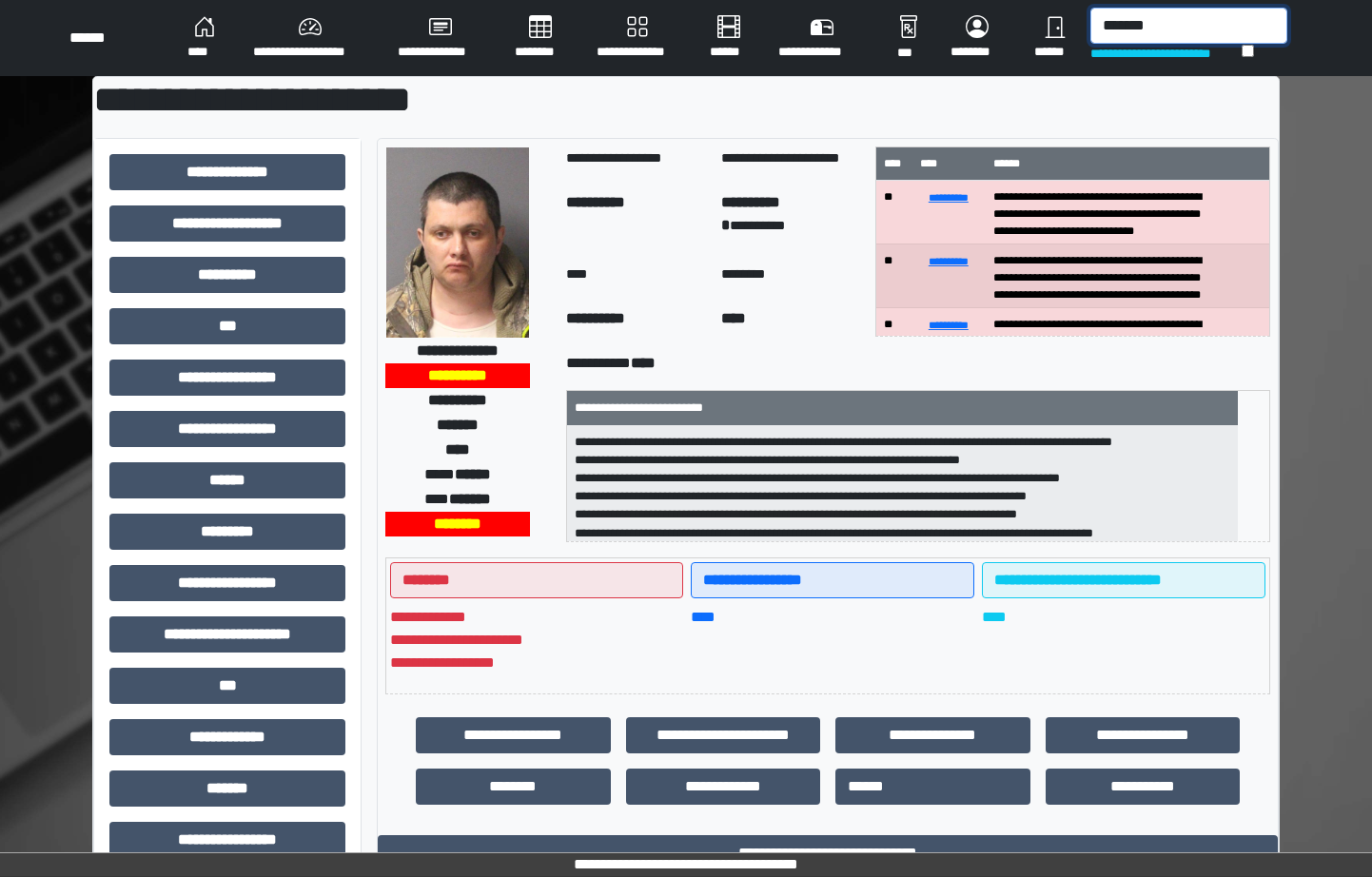 drag, startPoint x: 1166, startPoint y: 24, endPoint x: 1024, endPoint y: 8, distance: 142.89857 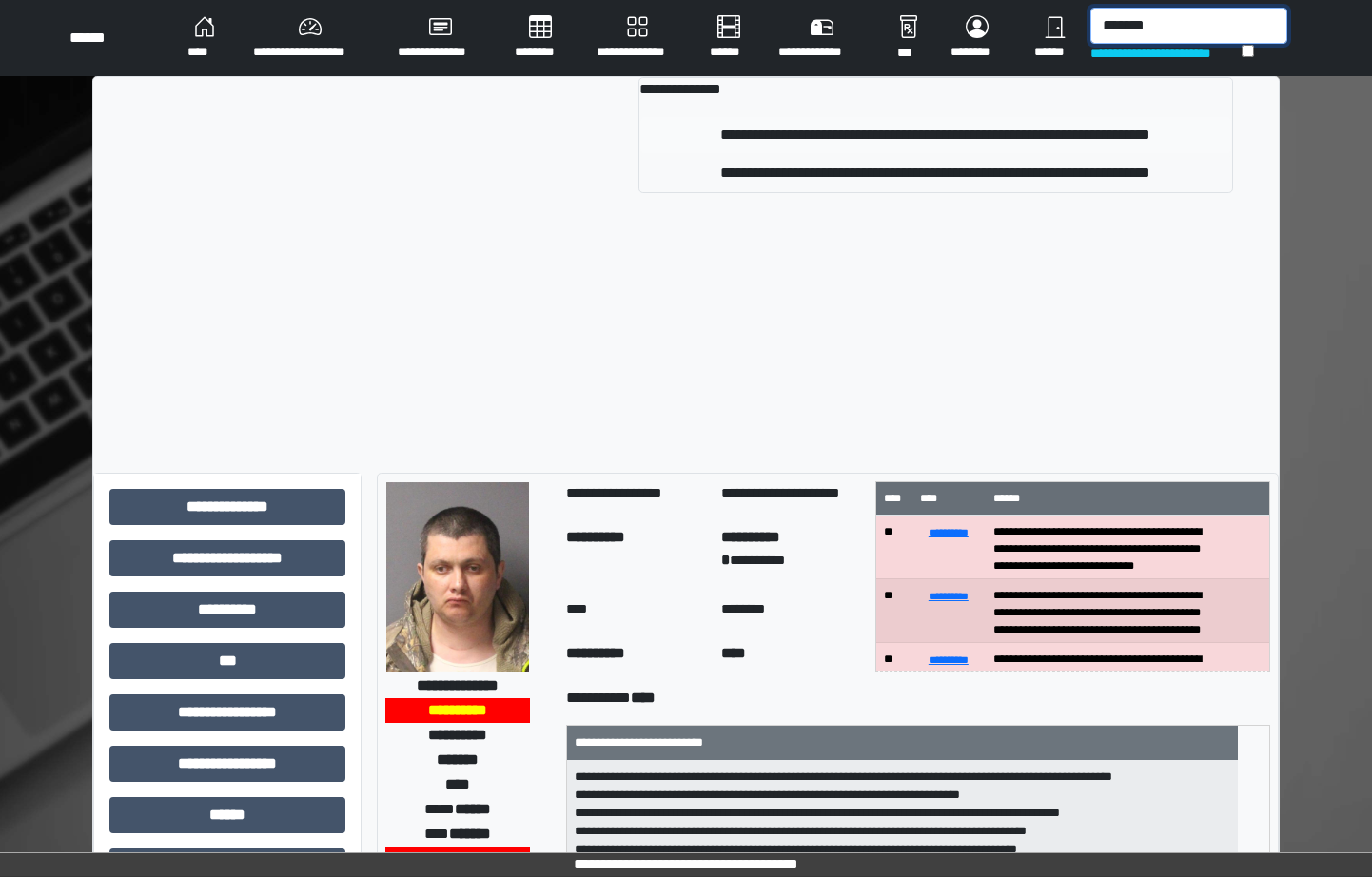type on "*******" 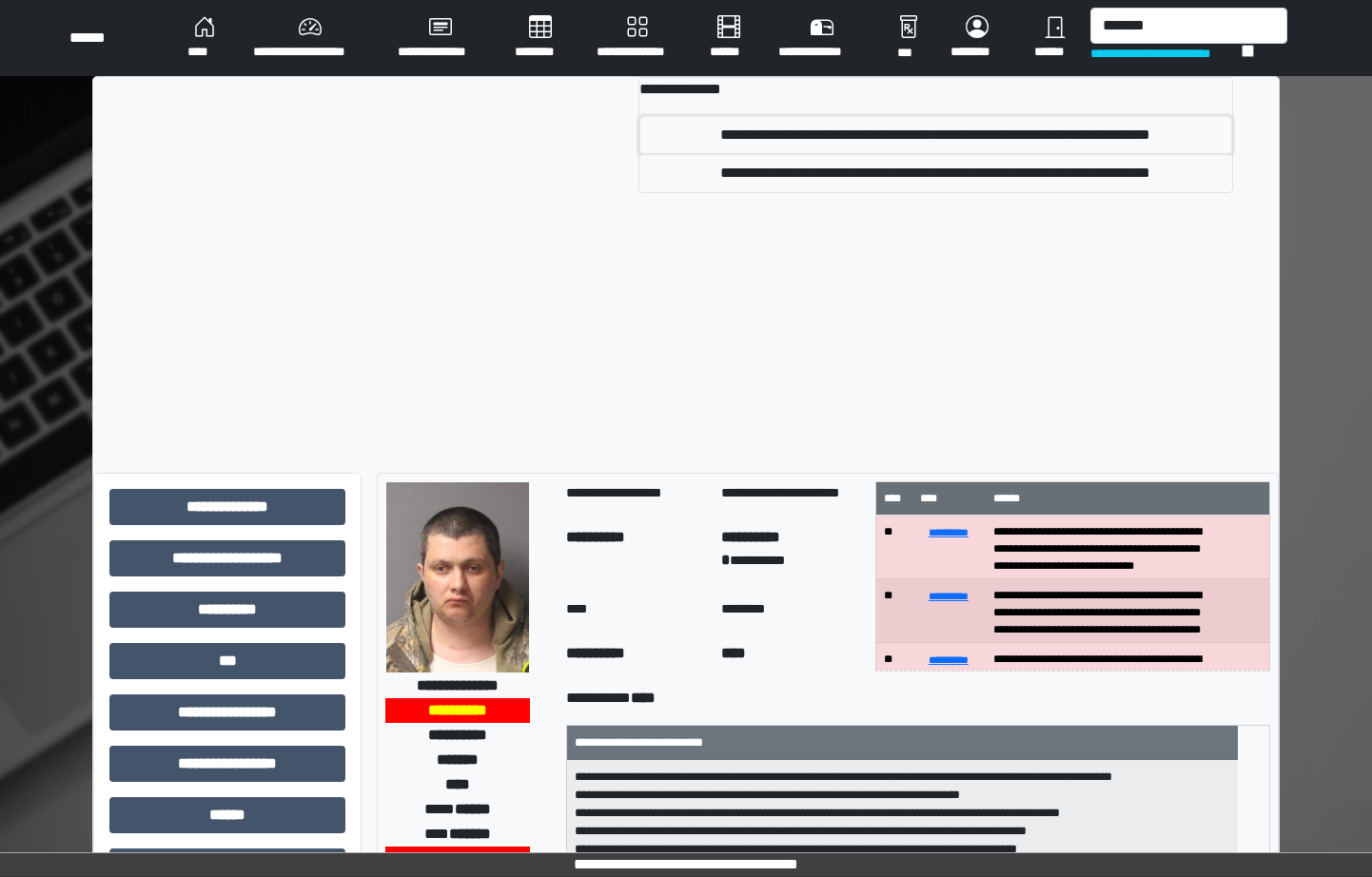 click on "**********" at bounding box center (935, 135) 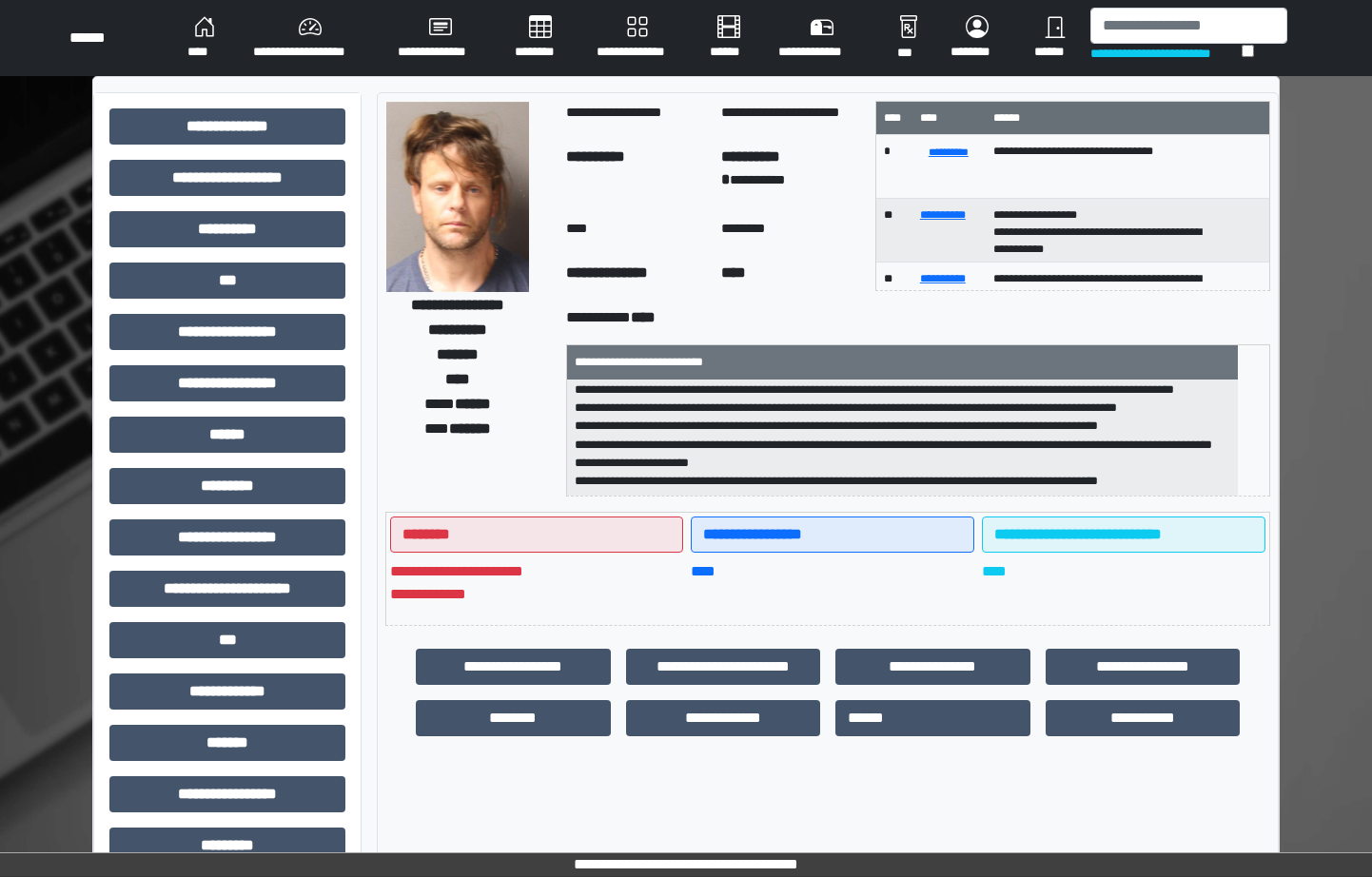 scroll, scrollTop: 243, scrollLeft: 0, axis: vertical 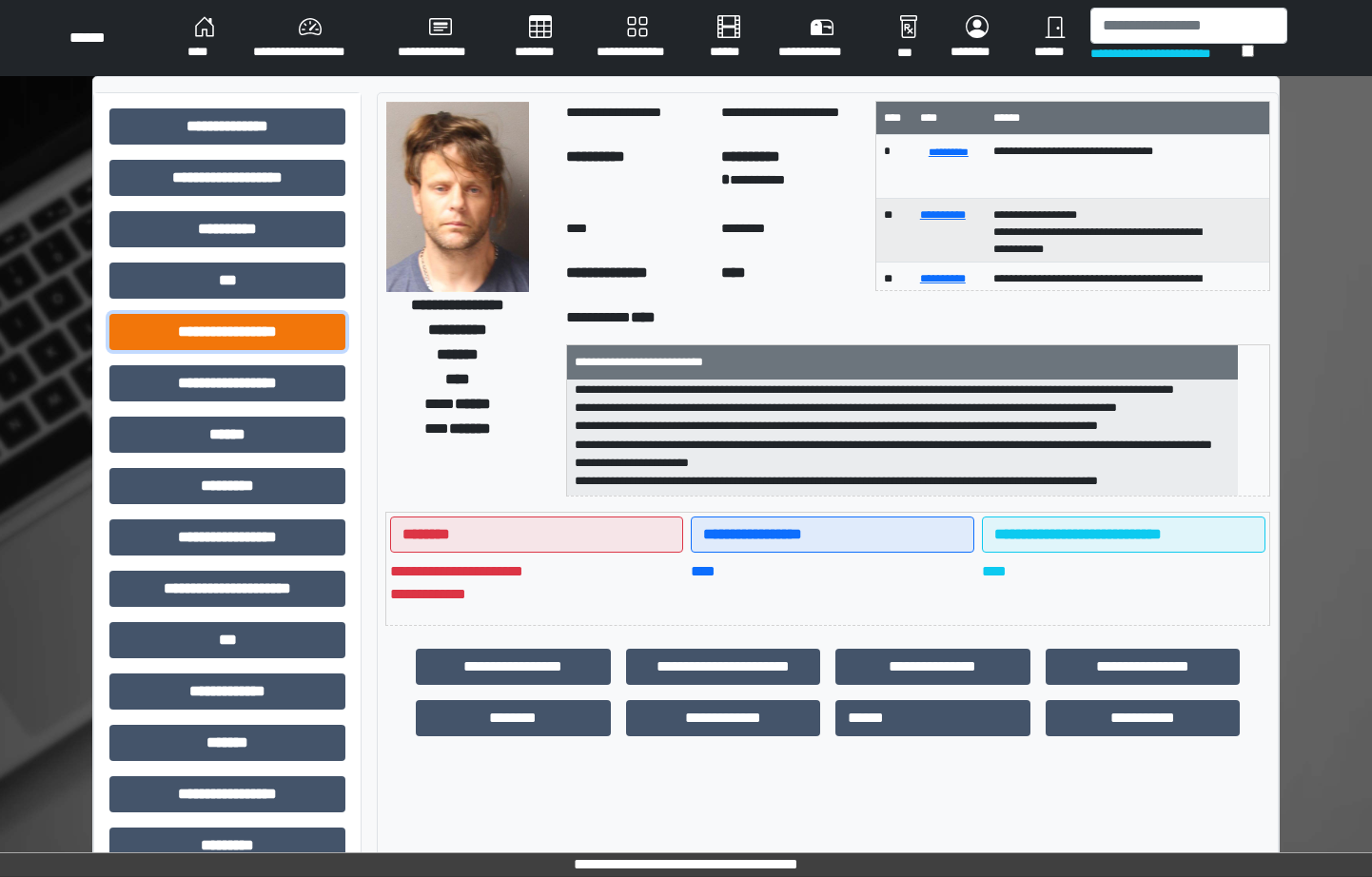 click on "**********" at bounding box center (227, 332) 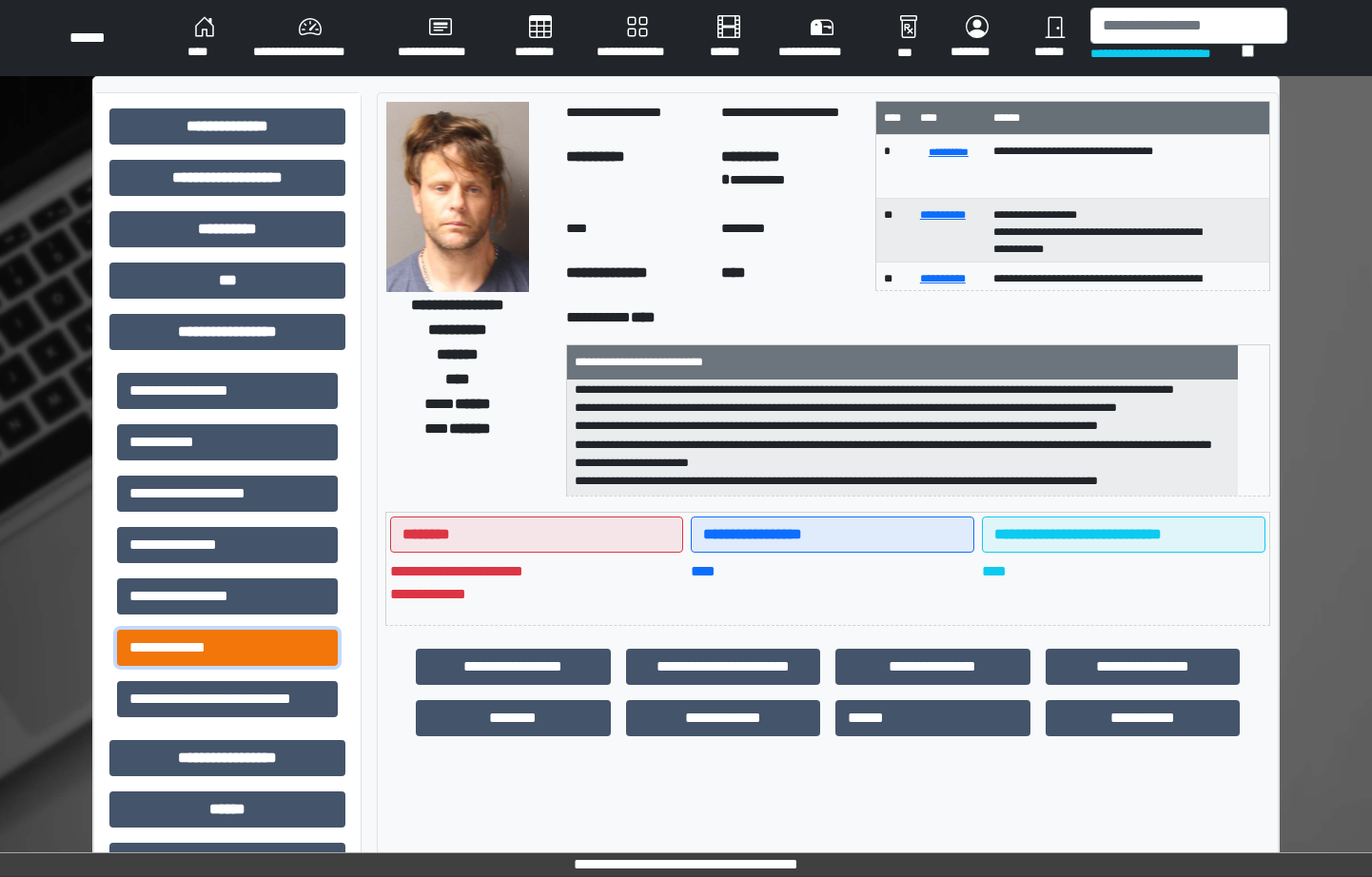click on "**********" at bounding box center (227, 648) 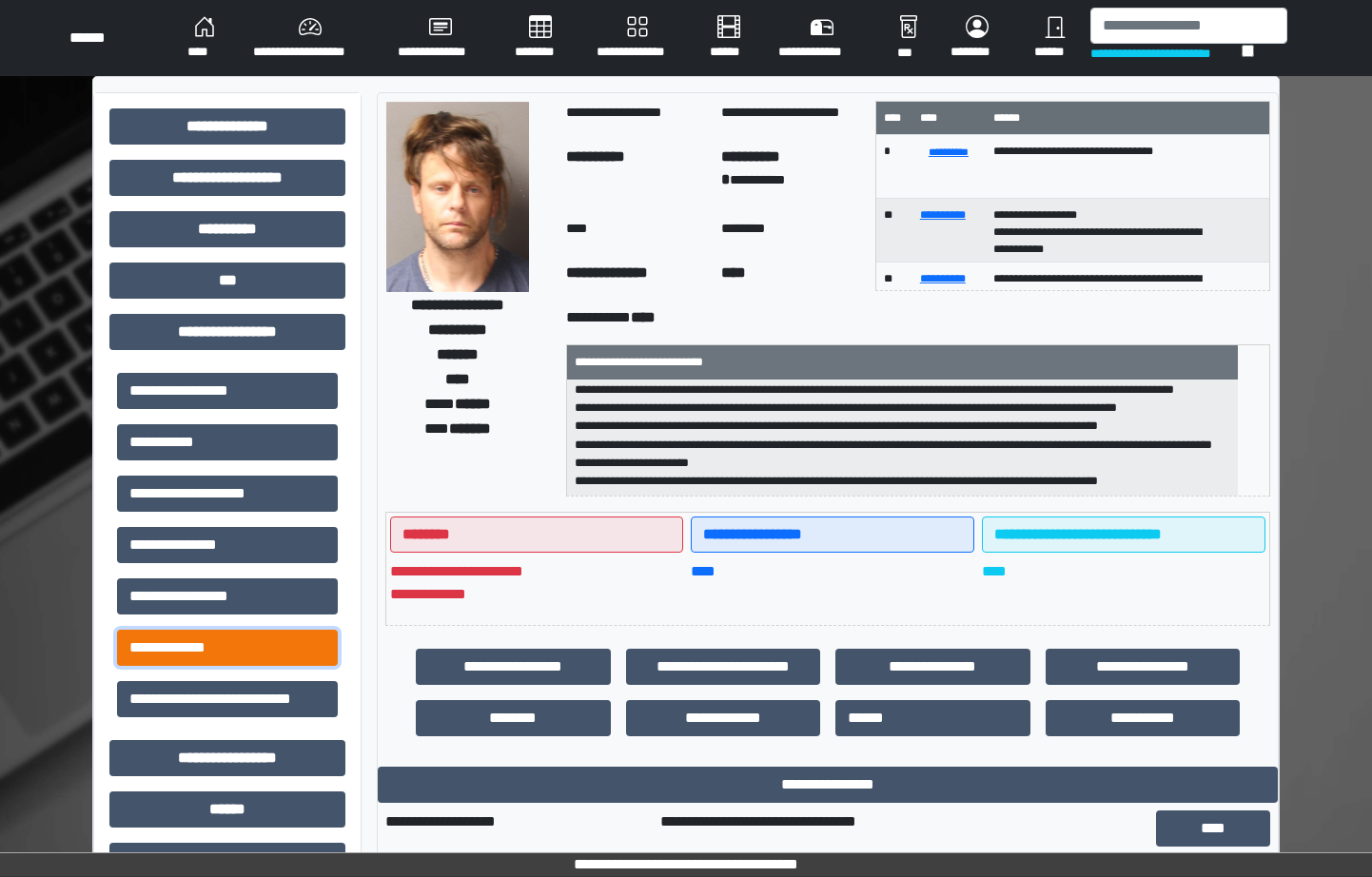 click on "**********" at bounding box center (227, 648) 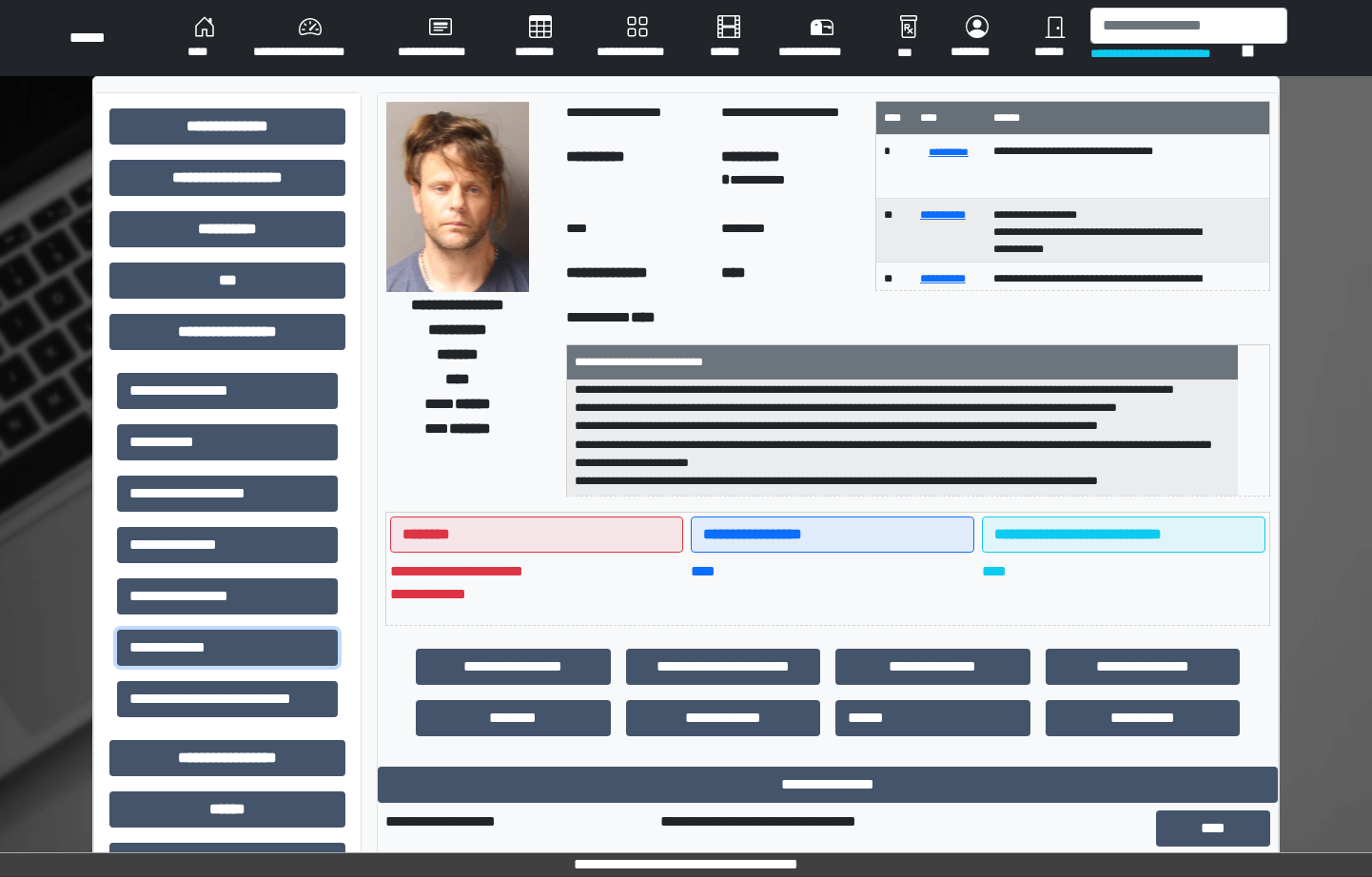 scroll, scrollTop: 2, scrollLeft: 0, axis: vertical 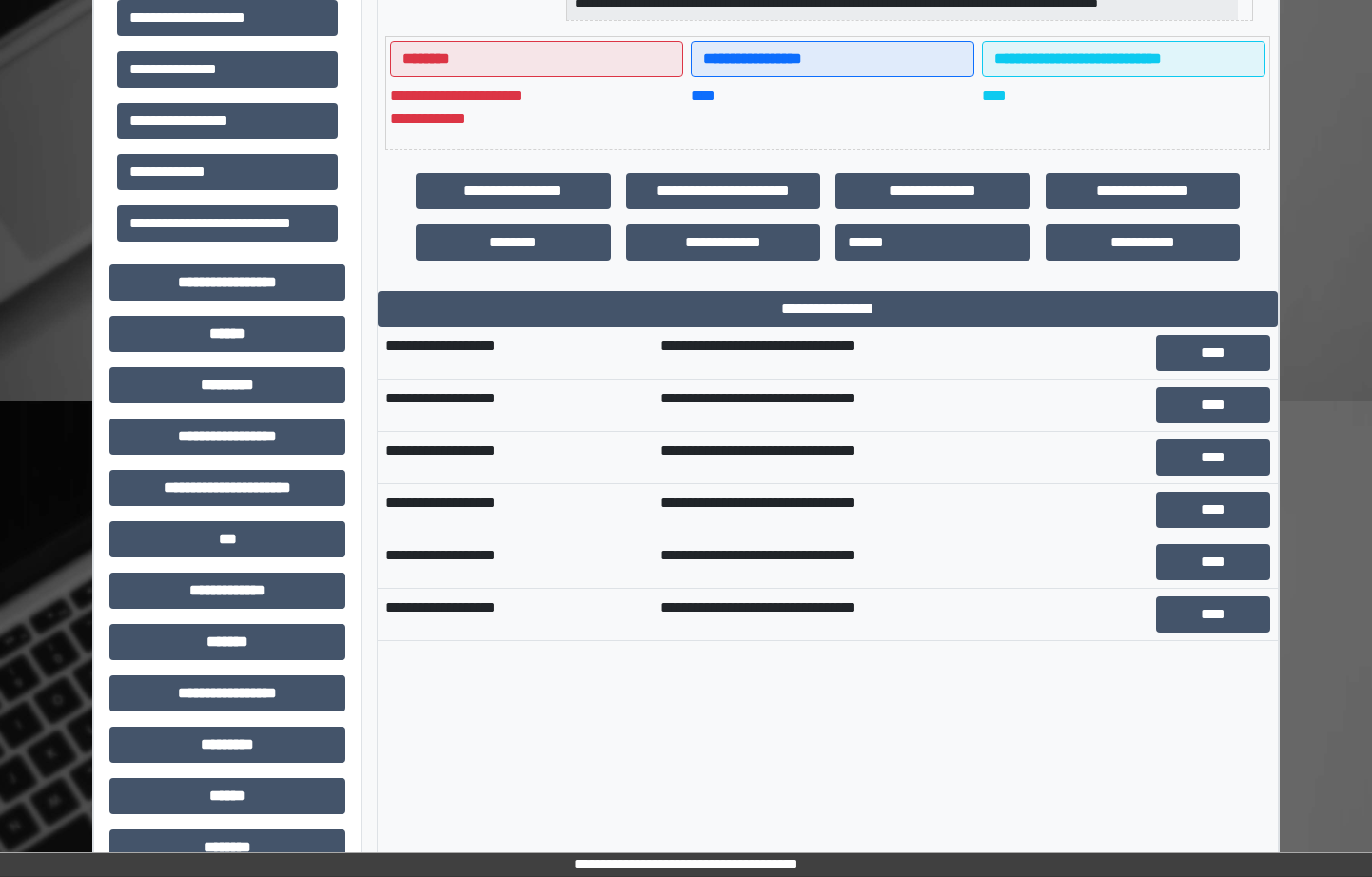 click on "****" at bounding box center [1124, 107] 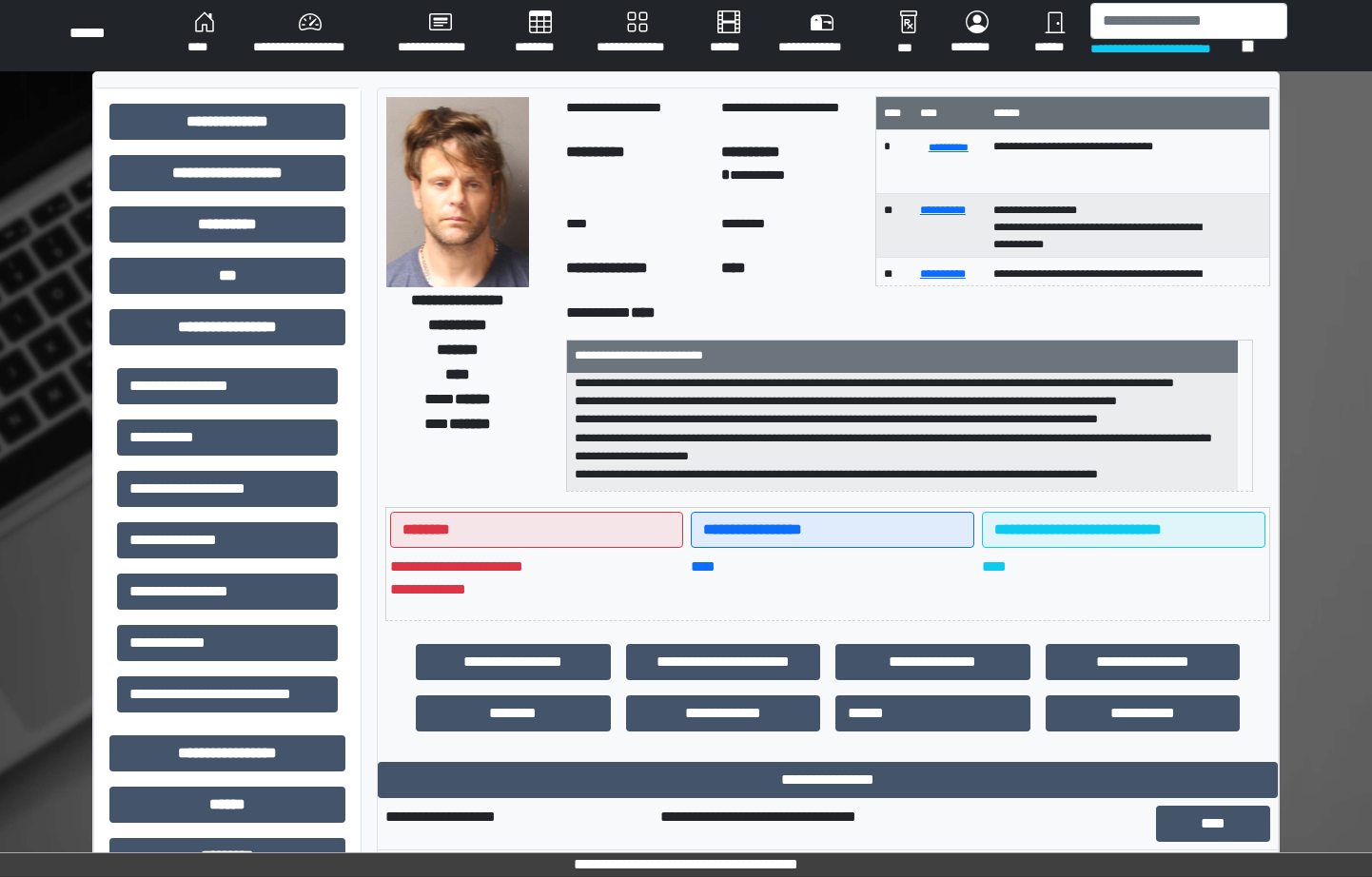scroll, scrollTop: 0, scrollLeft: 0, axis: both 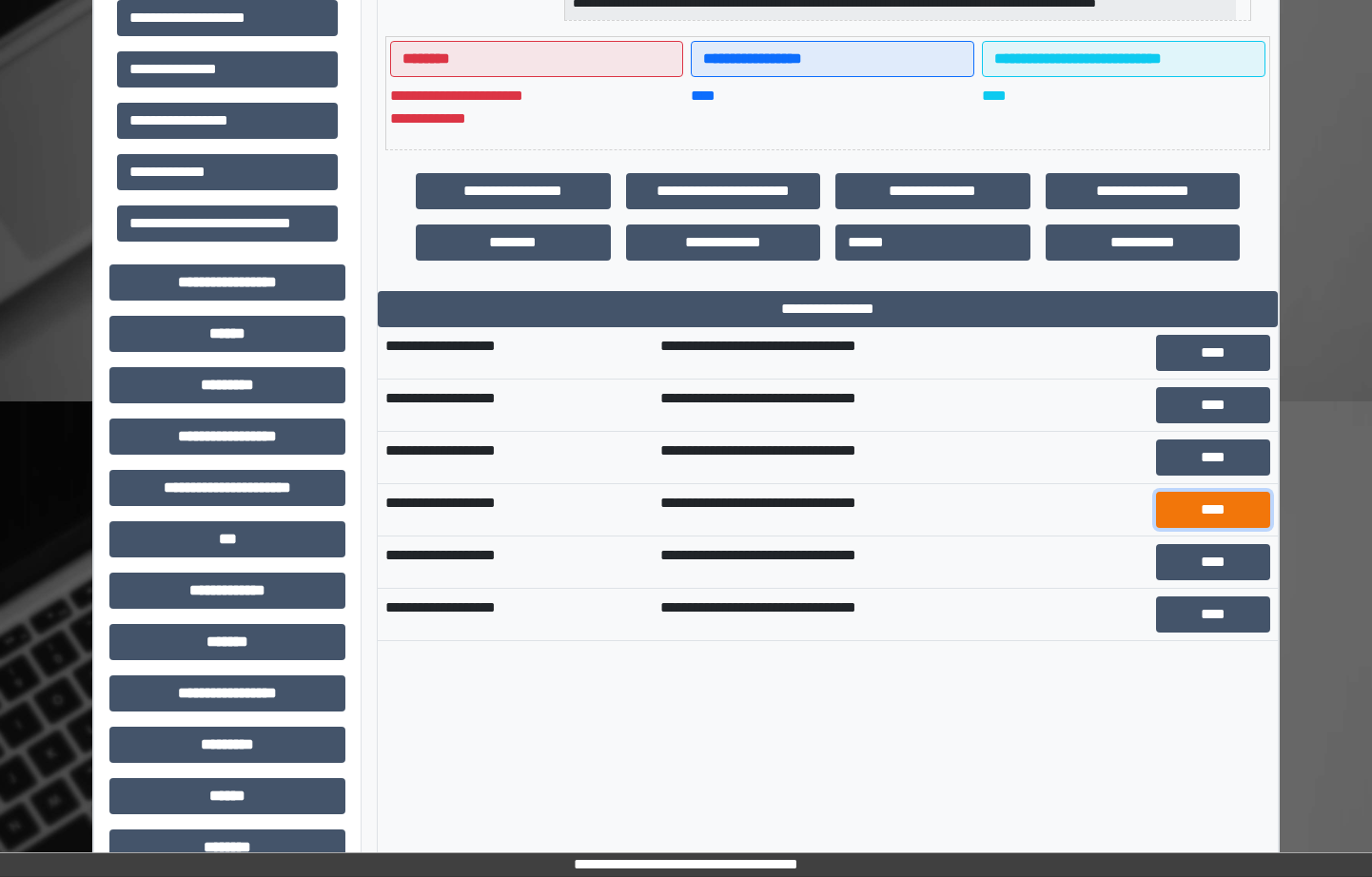 click on "****" at bounding box center [1213, 510] 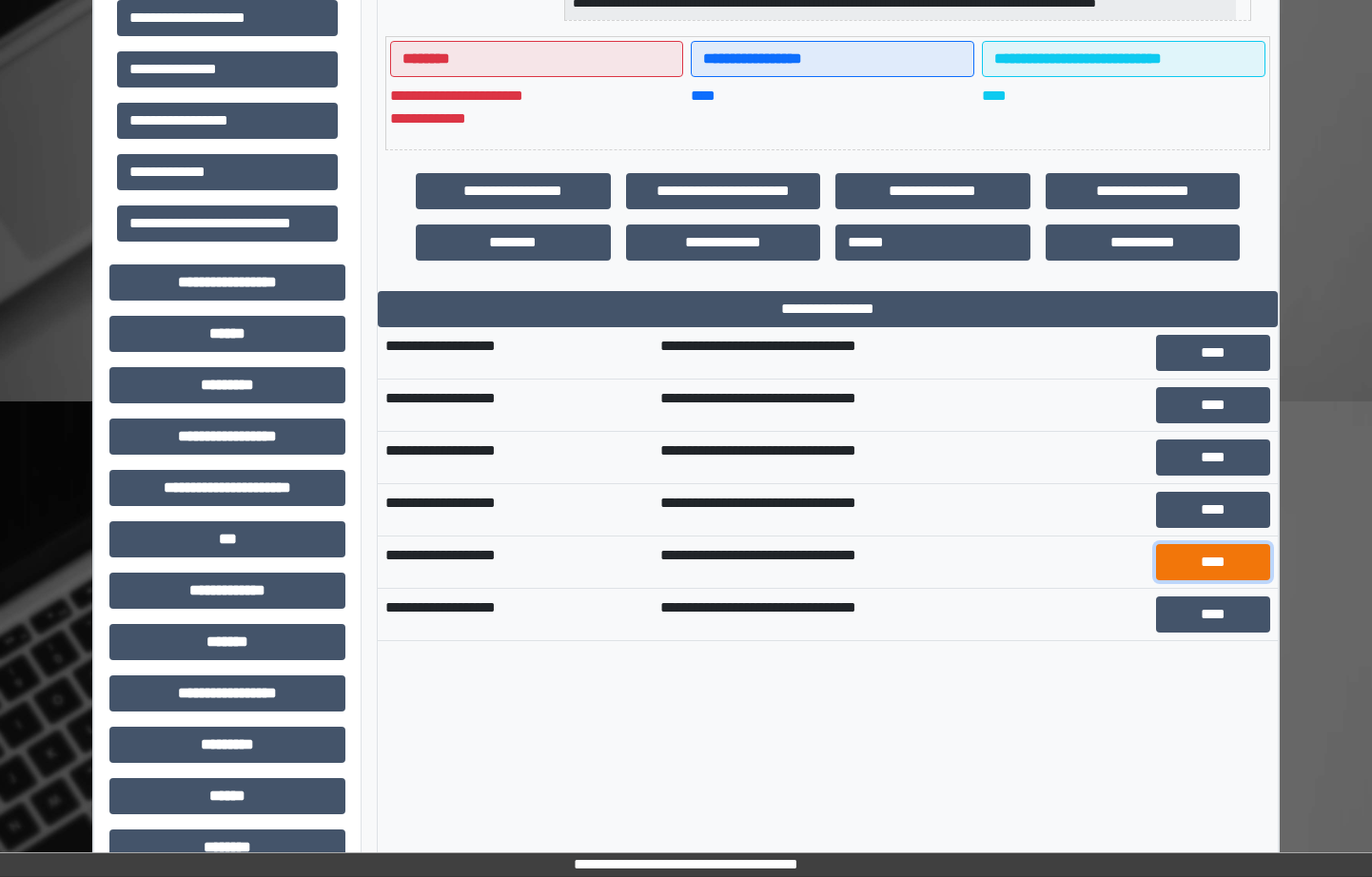 click on "****" at bounding box center (1213, 562) 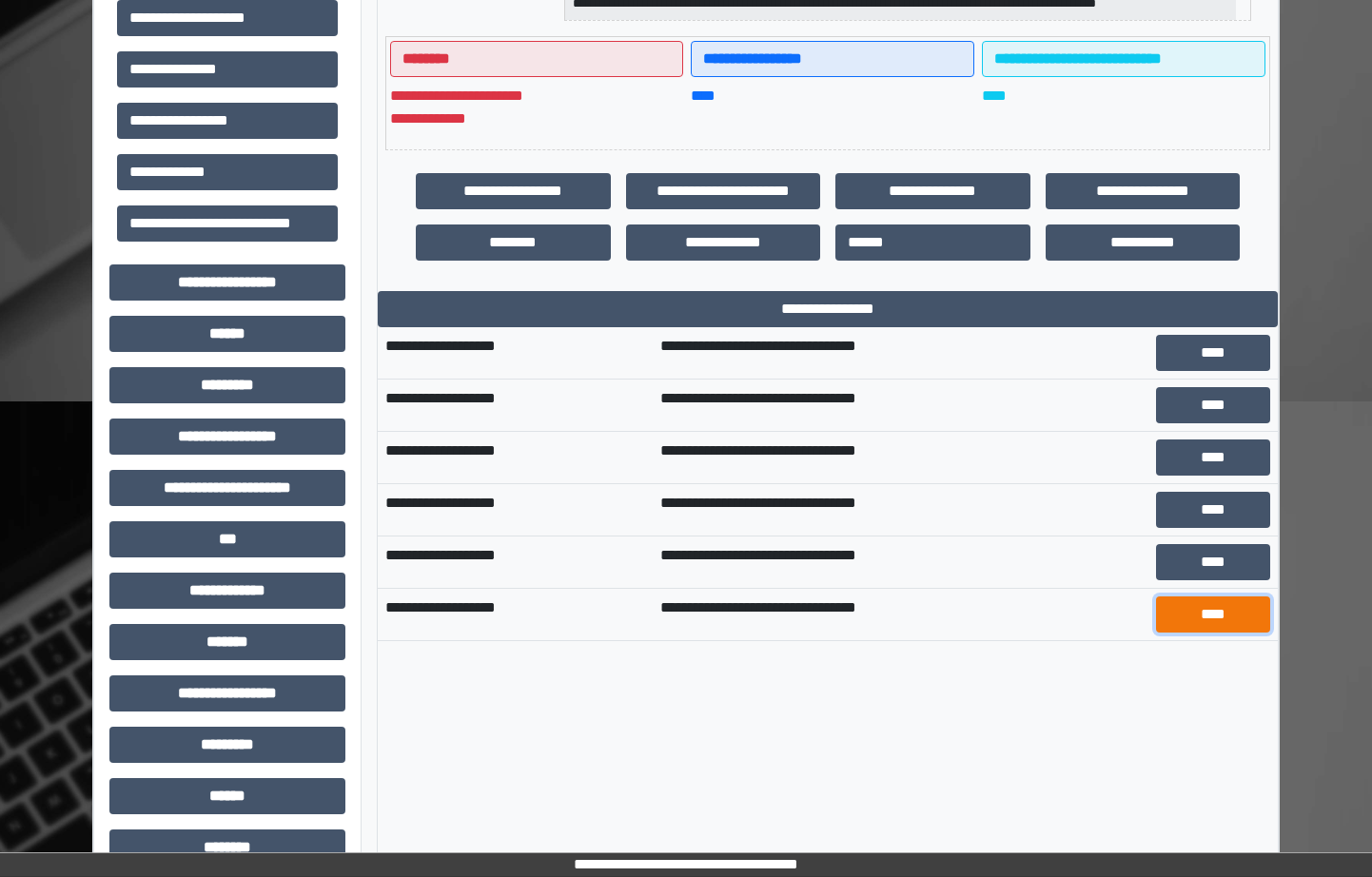 click on "****" at bounding box center (1213, 614) 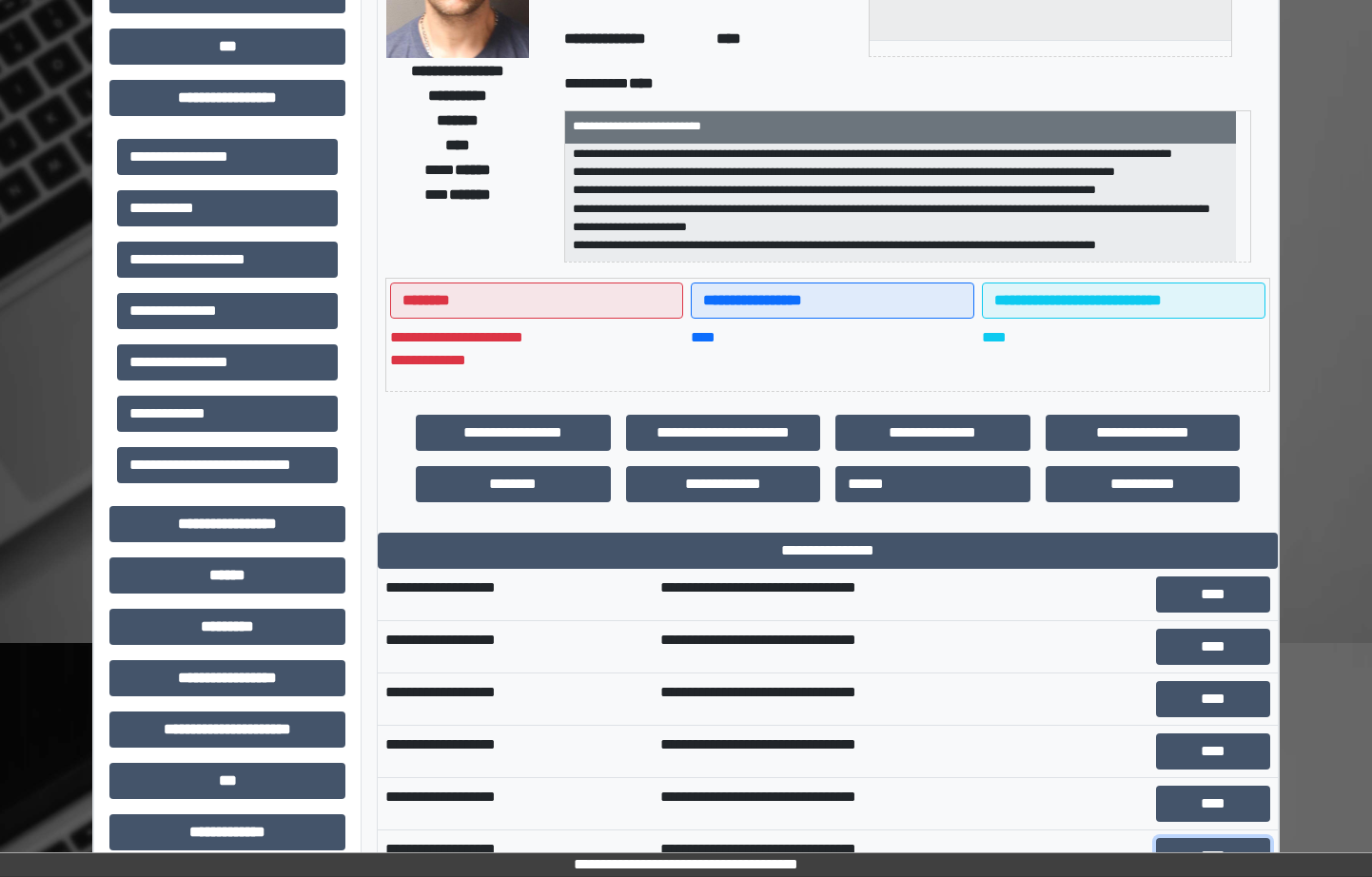 scroll, scrollTop: 95, scrollLeft: 0, axis: vertical 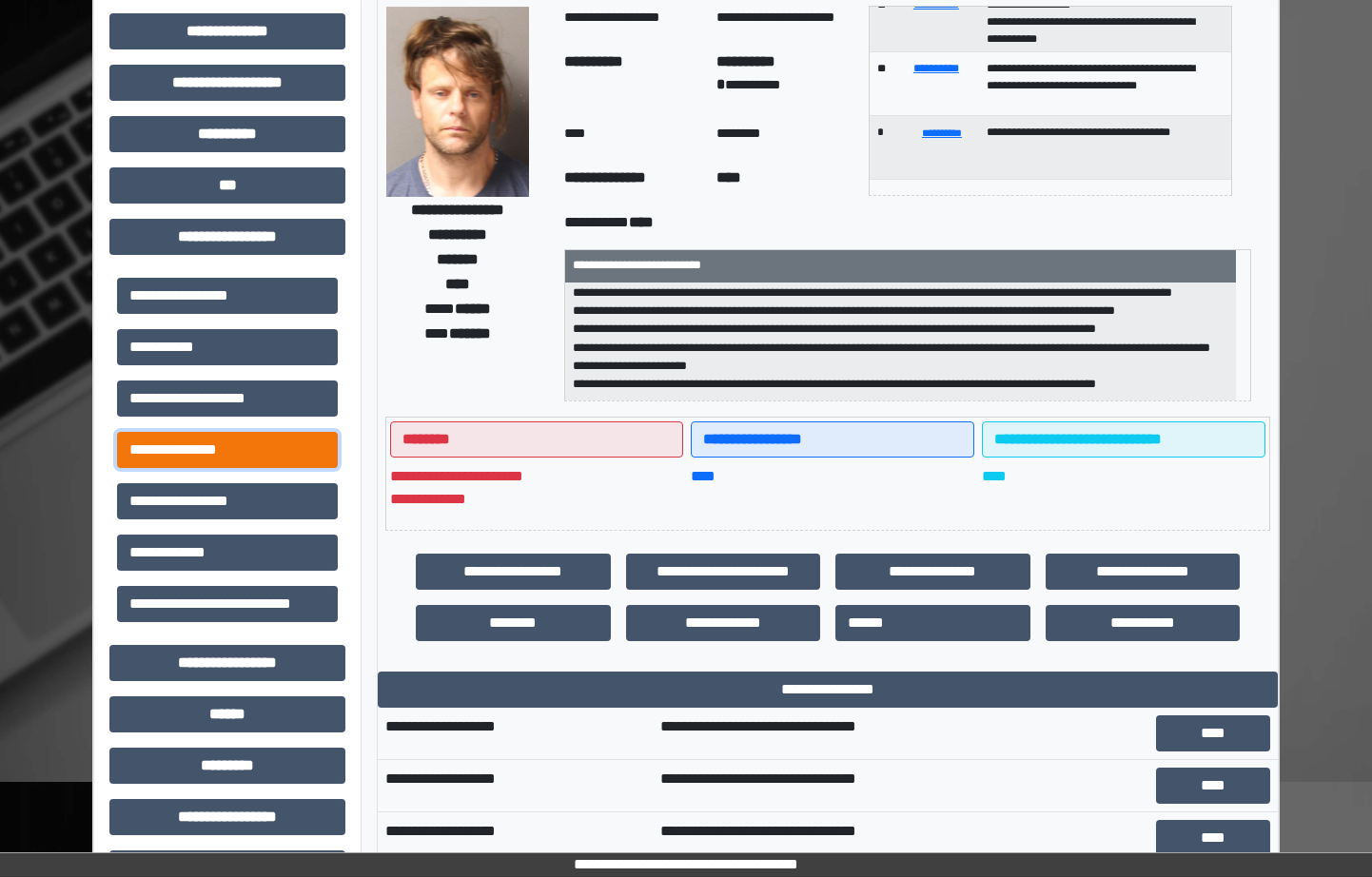 click on "**********" at bounding box center (227, 450) 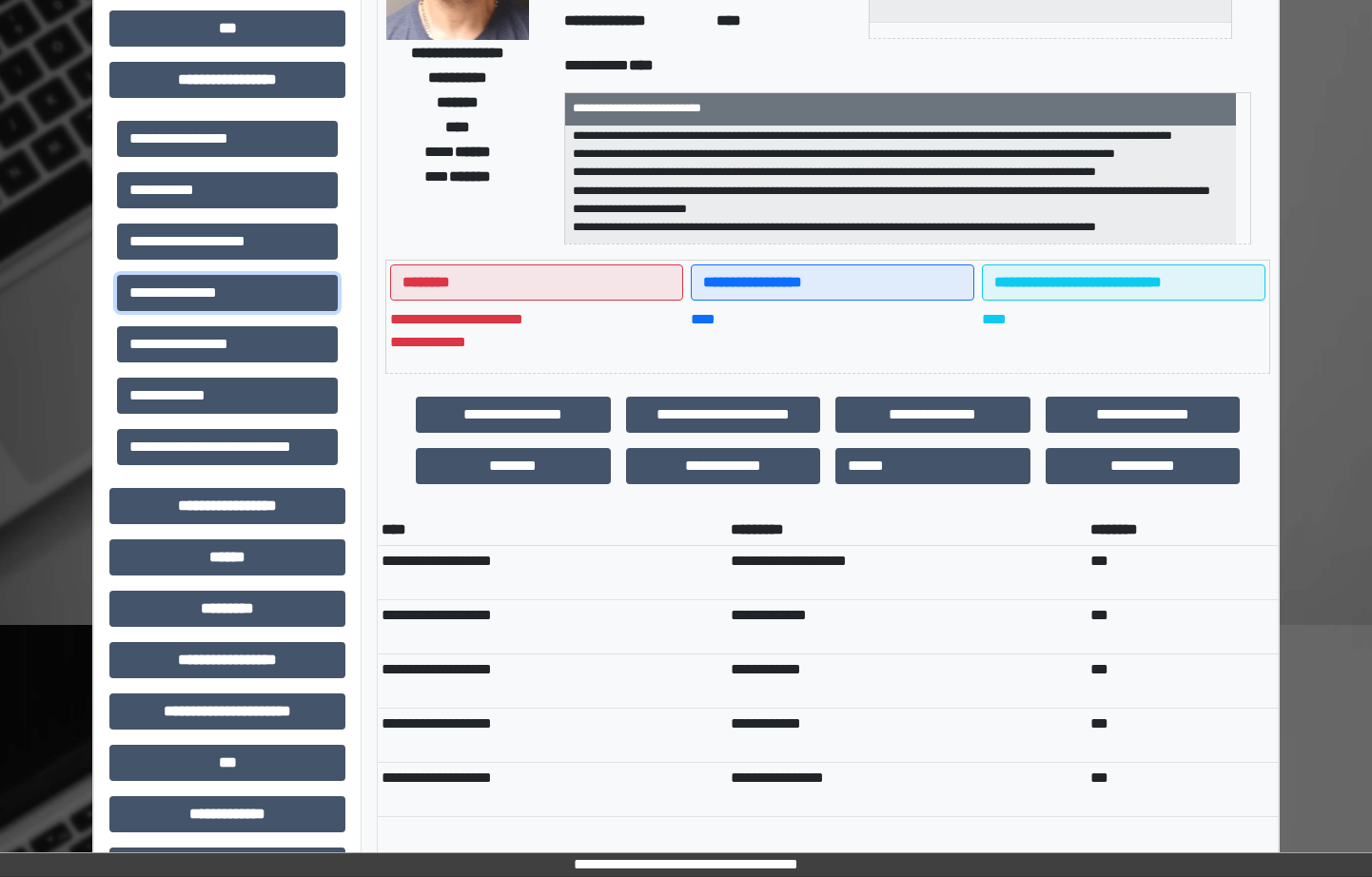 scroll, scrollTop: 285, scrollLeft: 0, axis: vertical 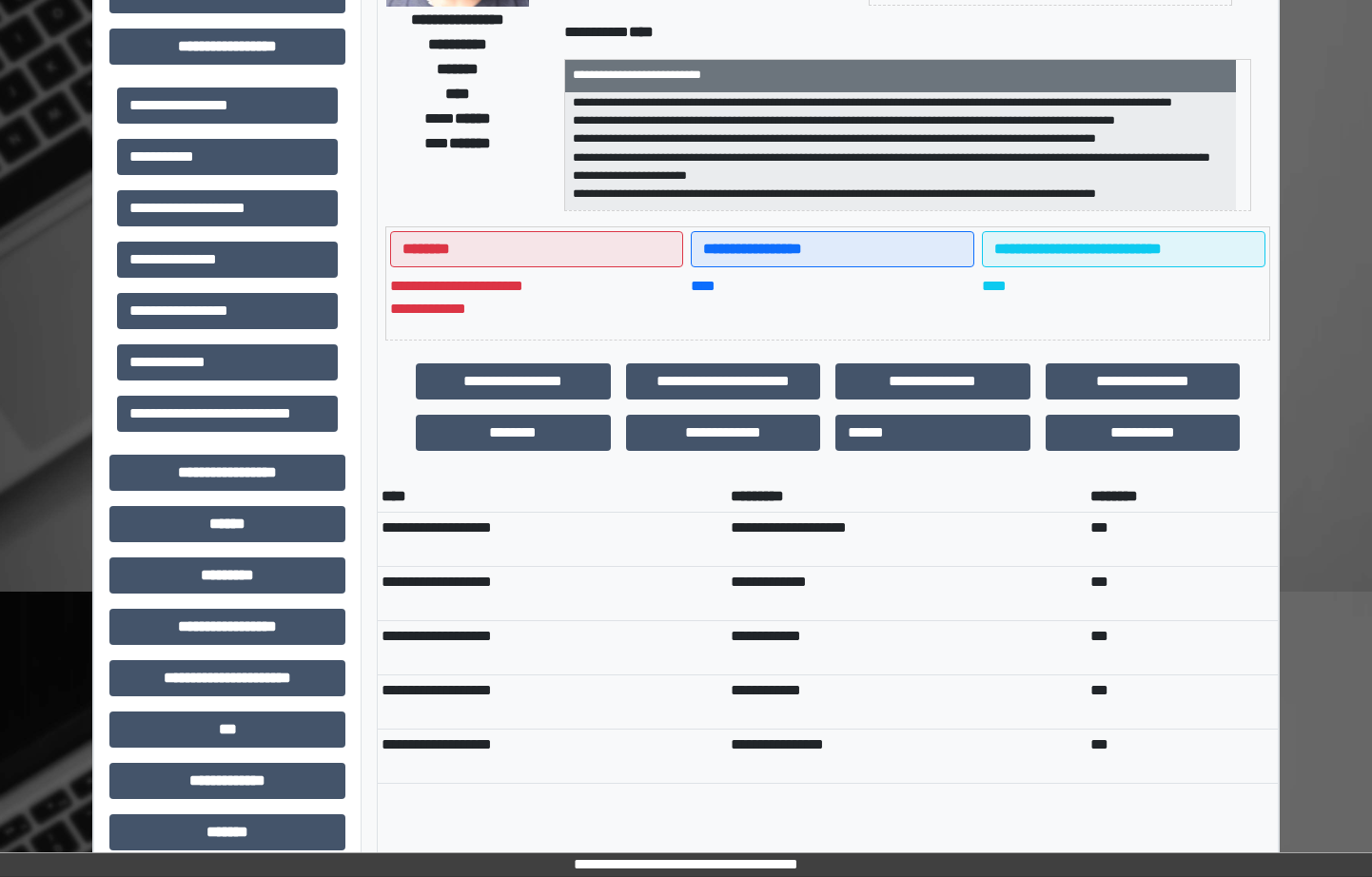 click on "**********" at bounding box center (907, 702) 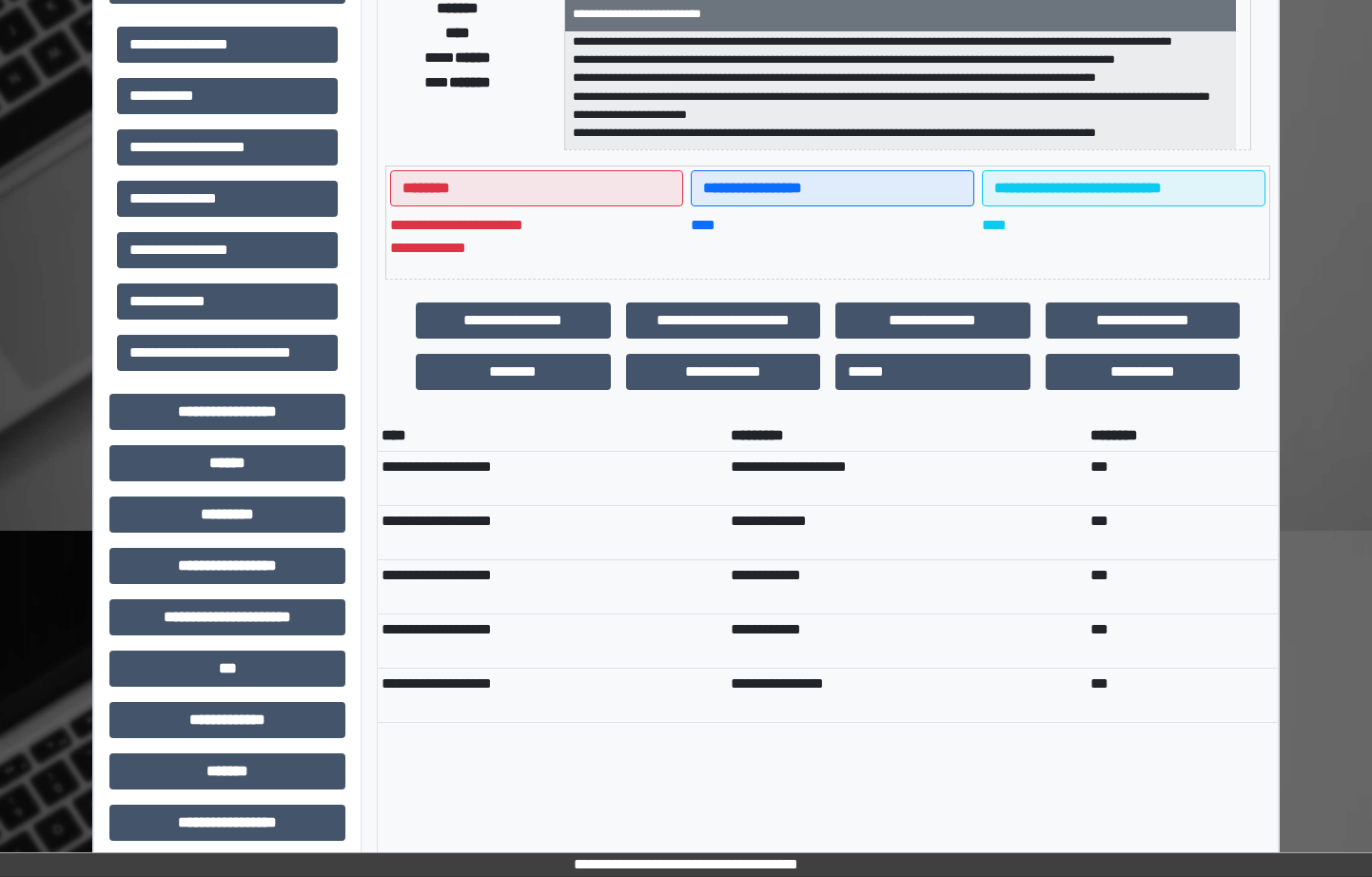 scroll, scrollTop: 380, scrollLeft: 0, axis: vertical 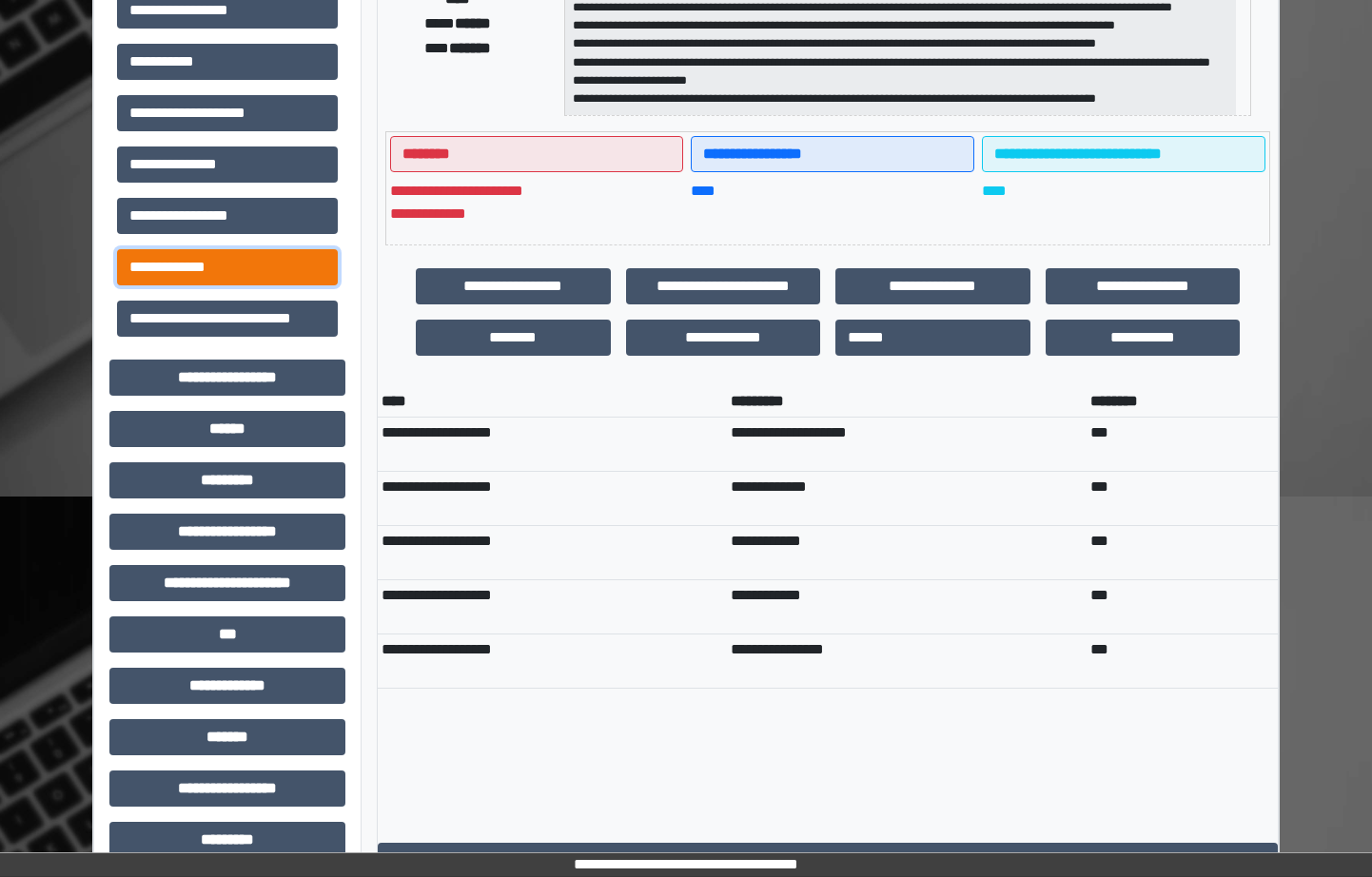 click on "**********" at bounding box center [227, 267] 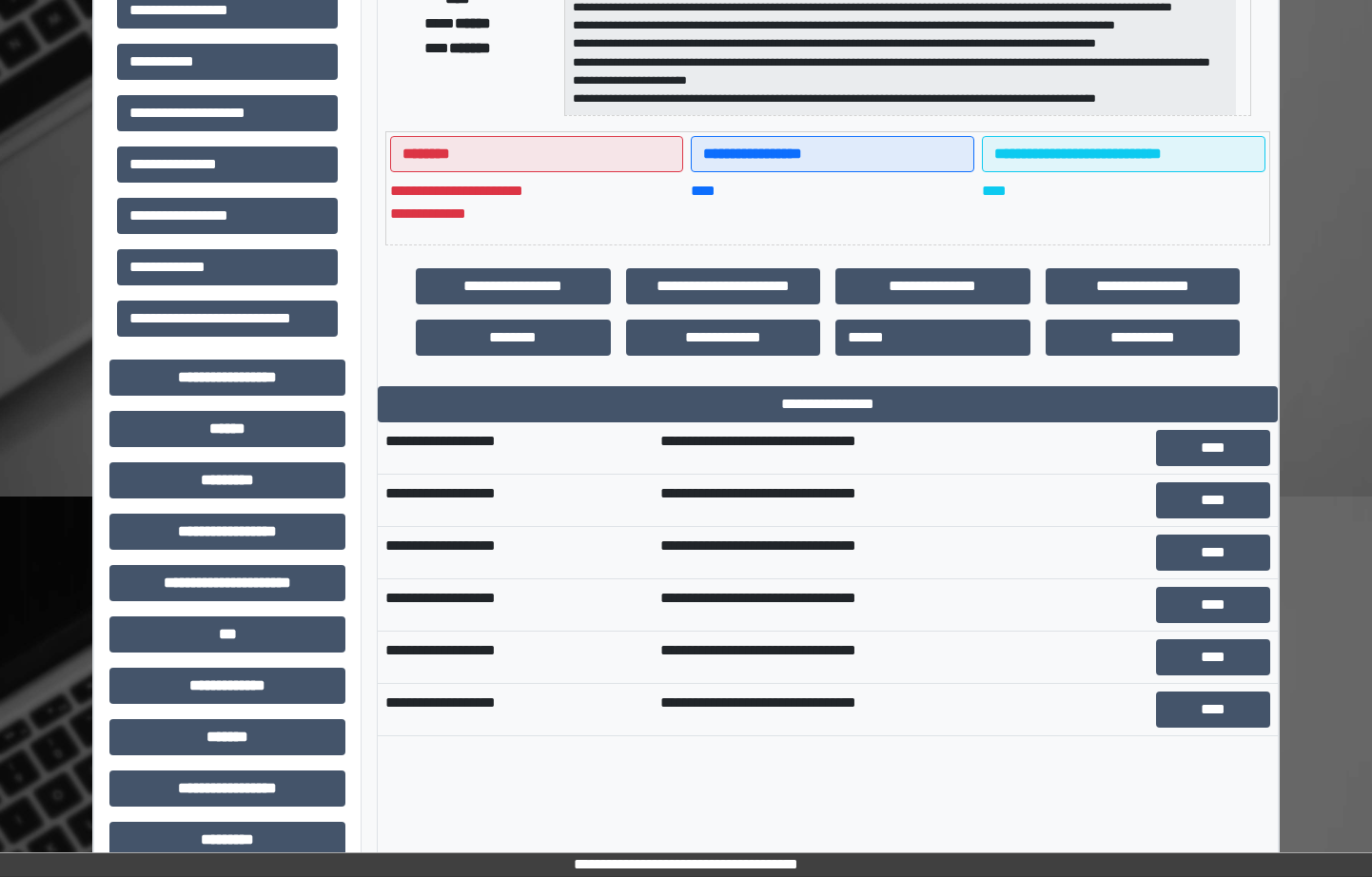 click on "****" at bounding box center (833, 203) 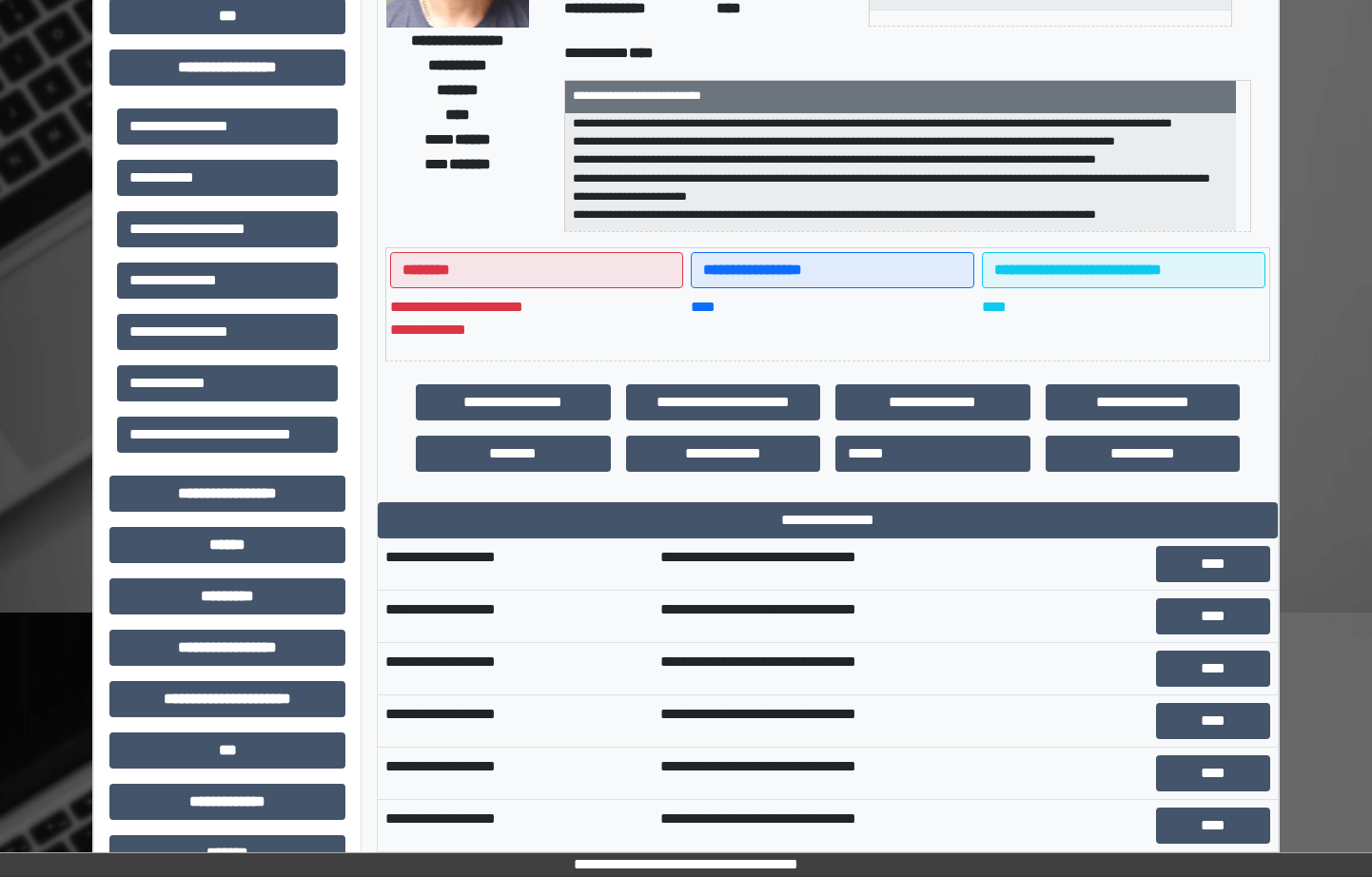 scroll, scrollTop: 0, scrollLeft: 0, axis: both 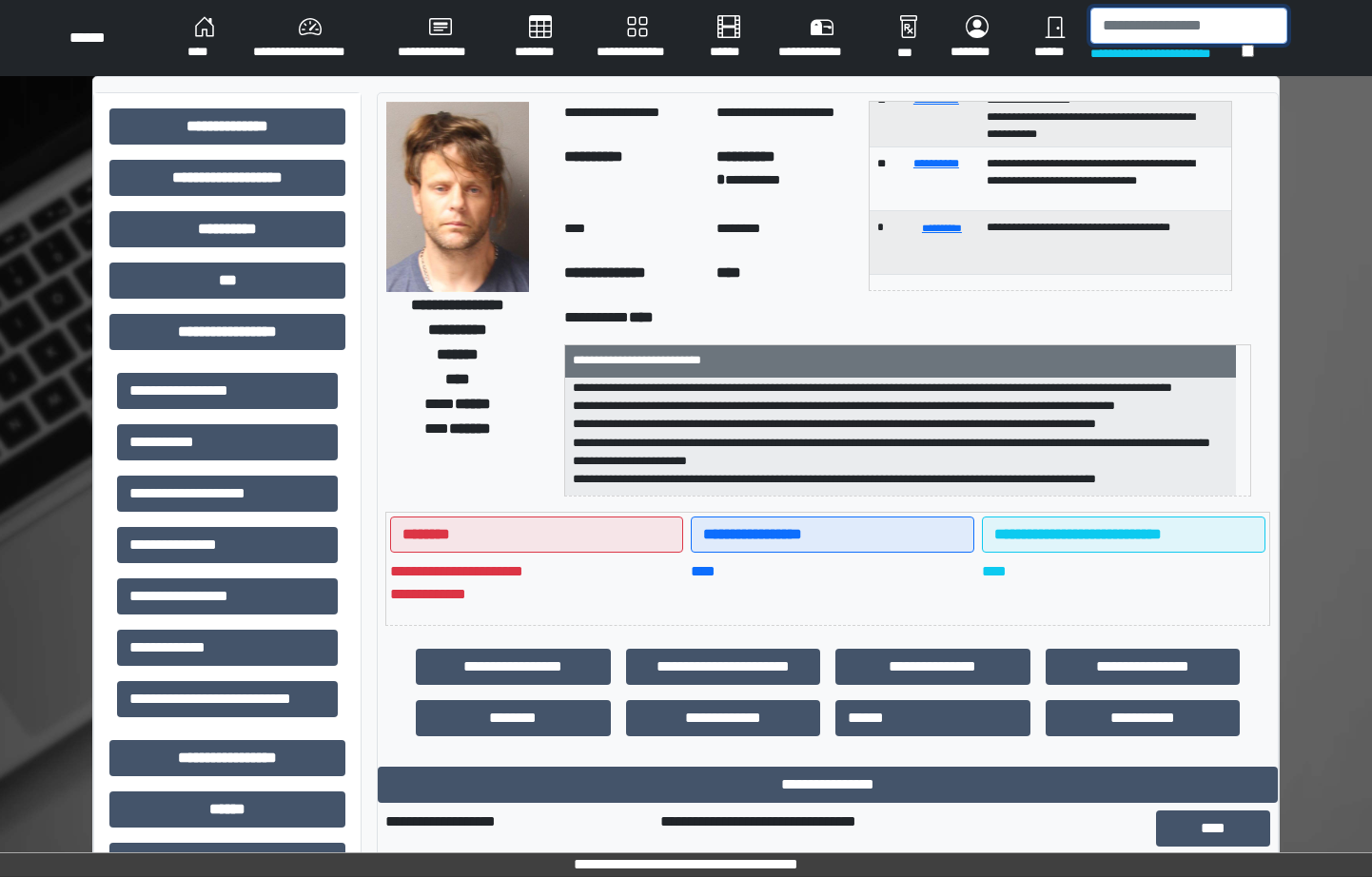 click at bounding box center (1188, 26) 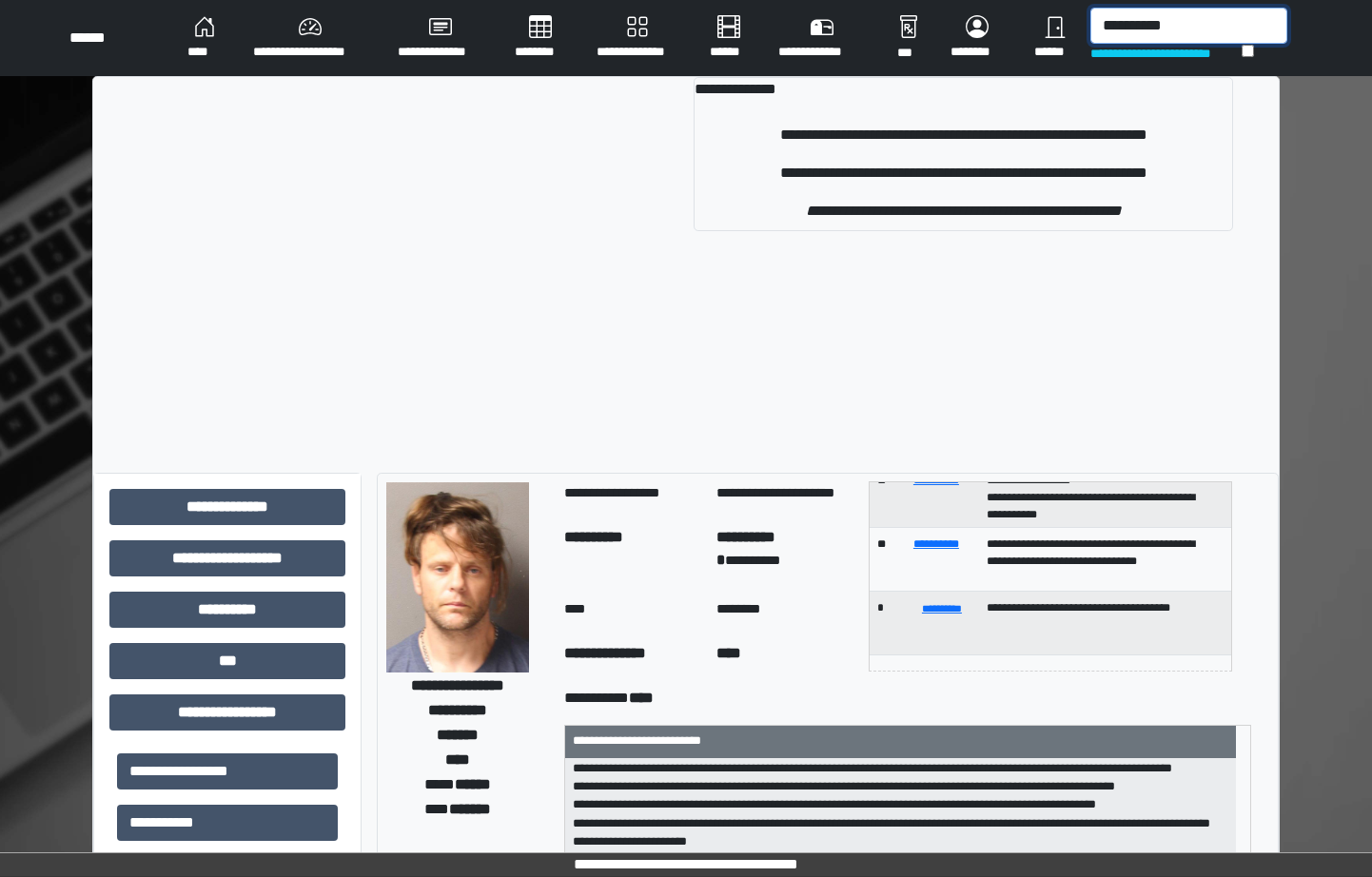 drag, startPoint x: 1201, startPoint y: 27, endPoint x: 970, endPoint y: 24, distance: 231.0195 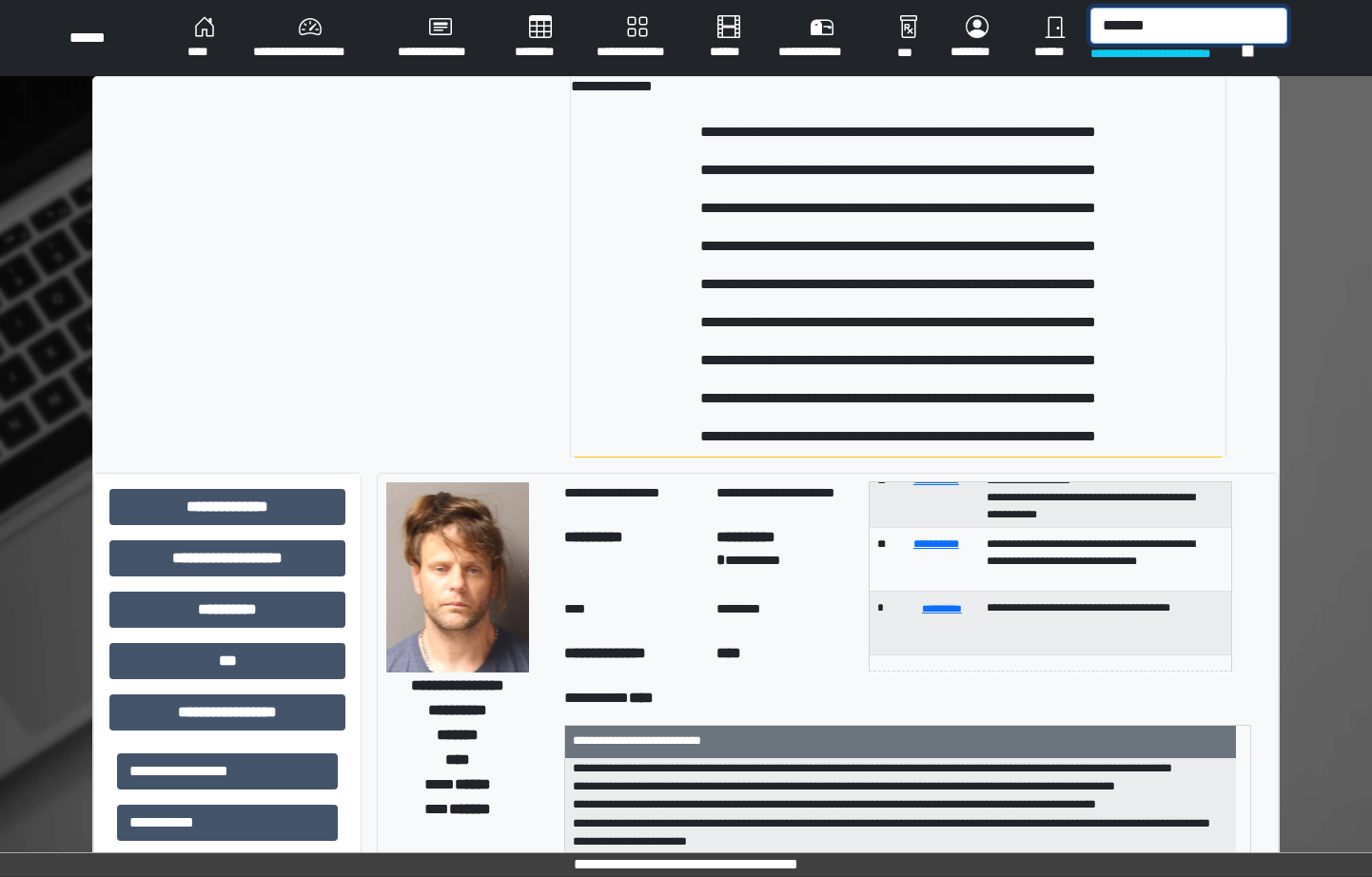 scroll, scrollTop: 0, scrollLeft: 0, axis: both 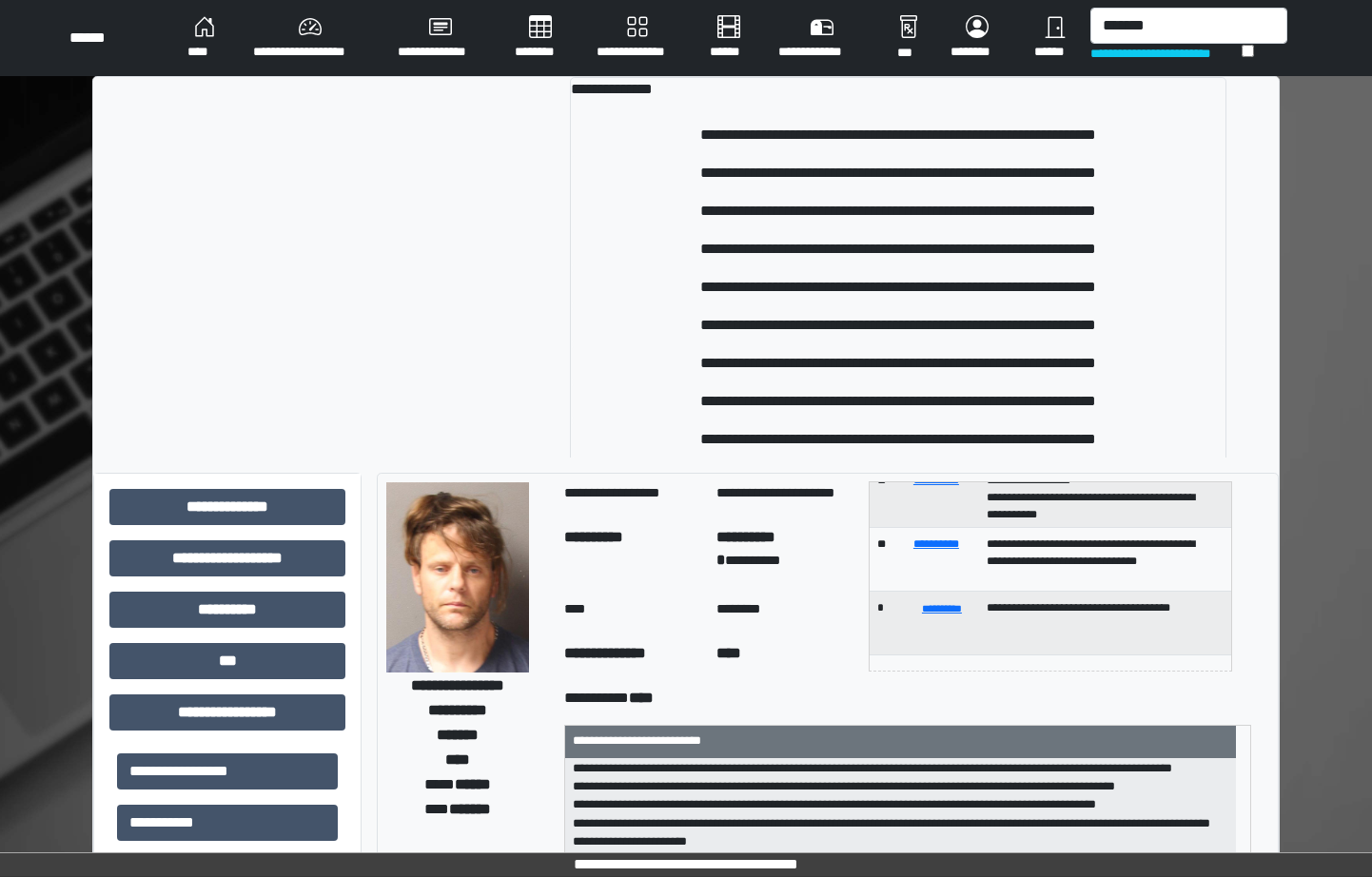click on "**********" at bounding box center (686, 974) 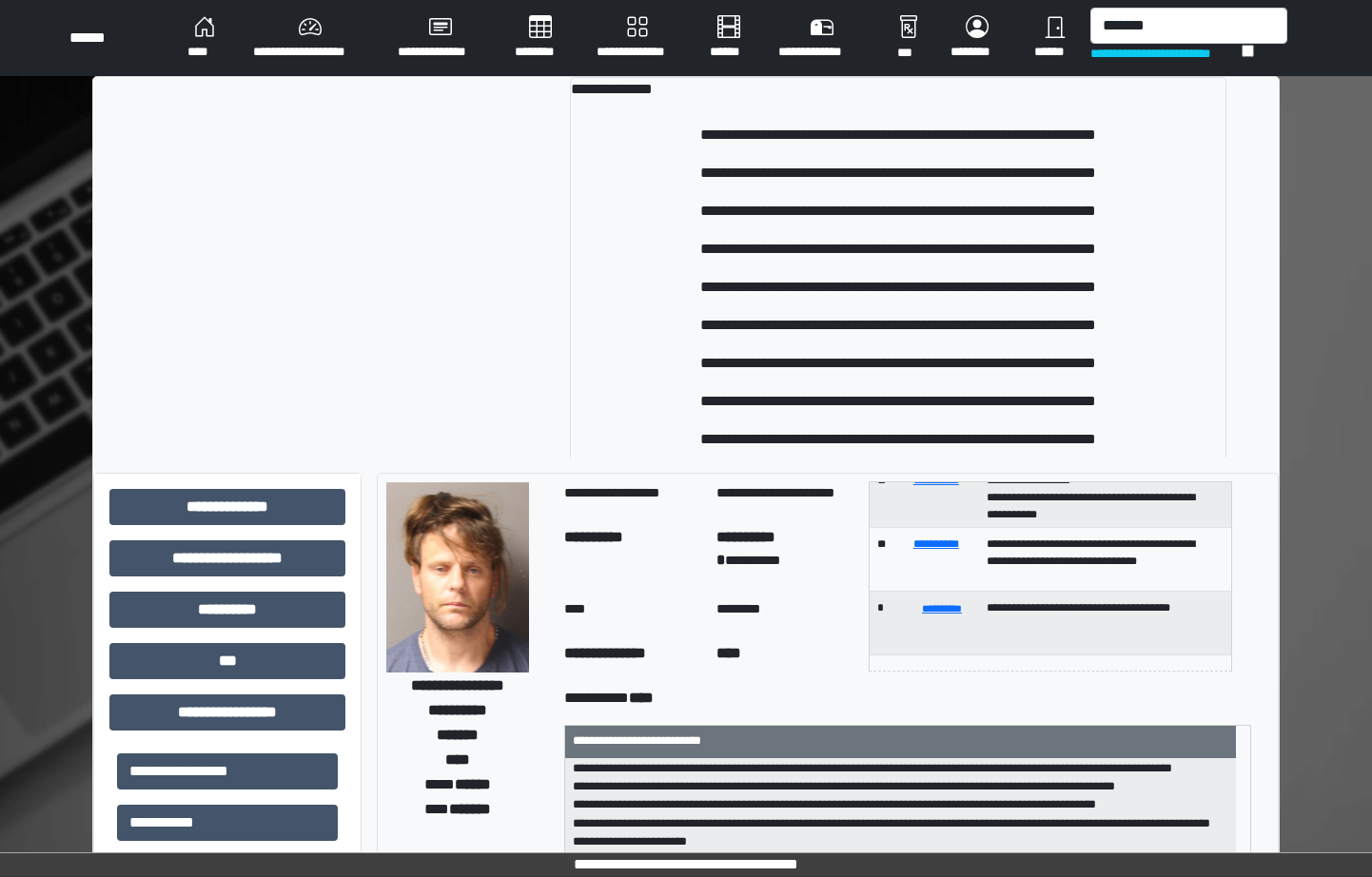 click on "**********" at bounding box center (686, 974) 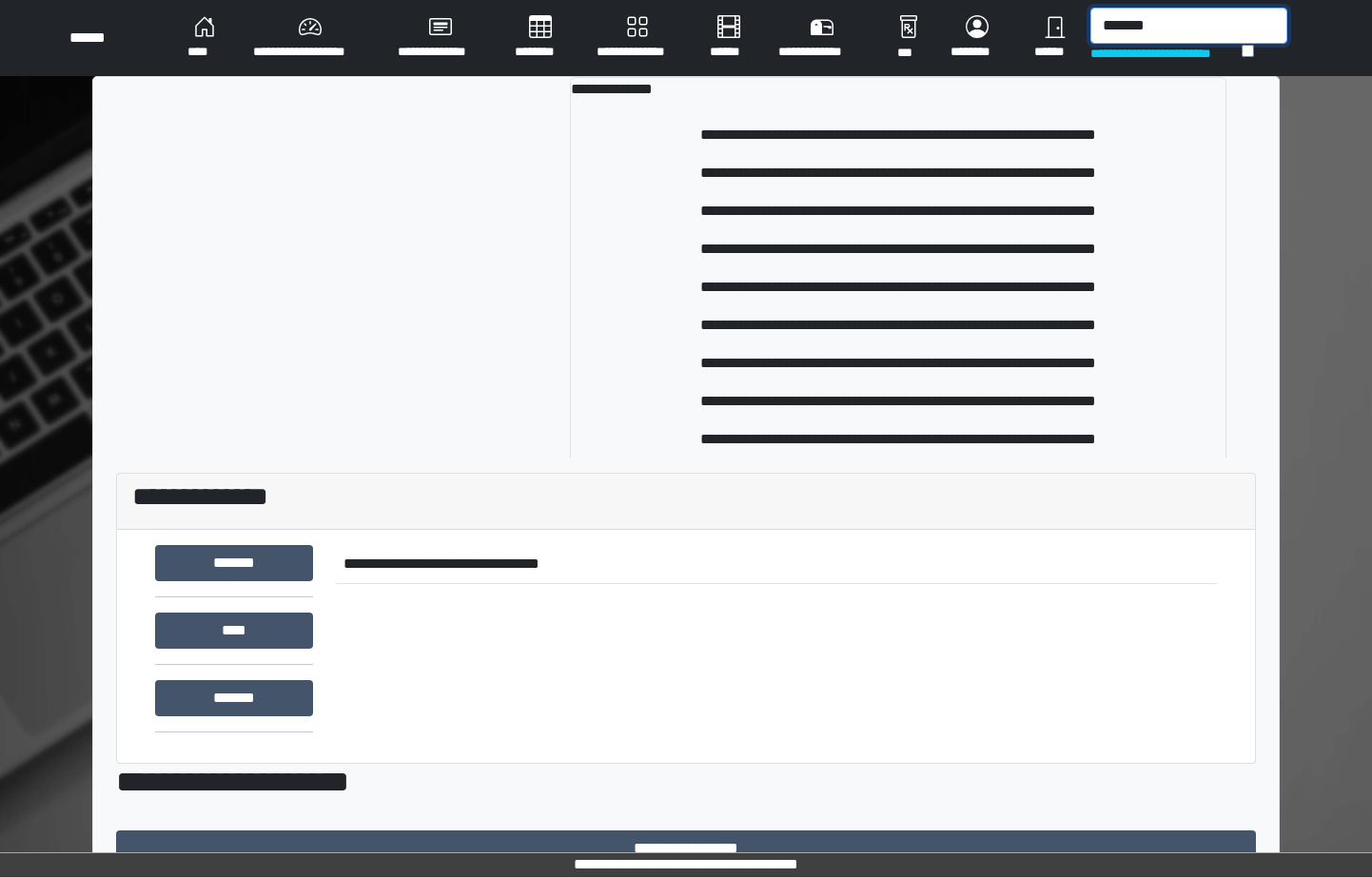 drag, startPoint x: 1180, startPoint y: 24, endPoint x: 1009, endPoint y: 22, distance: 171.0117 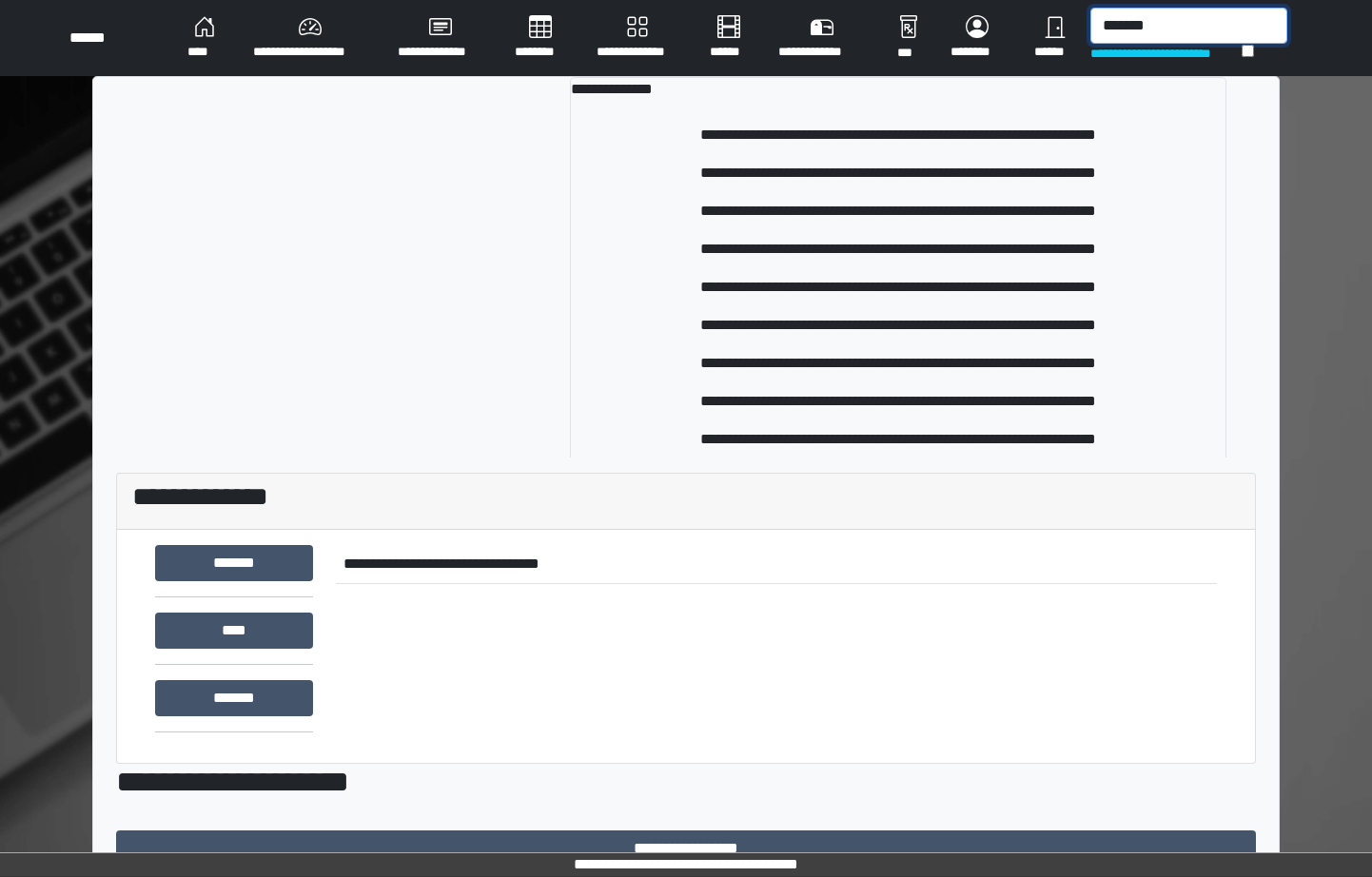 click on "**********" at bounding box center (737, 38) 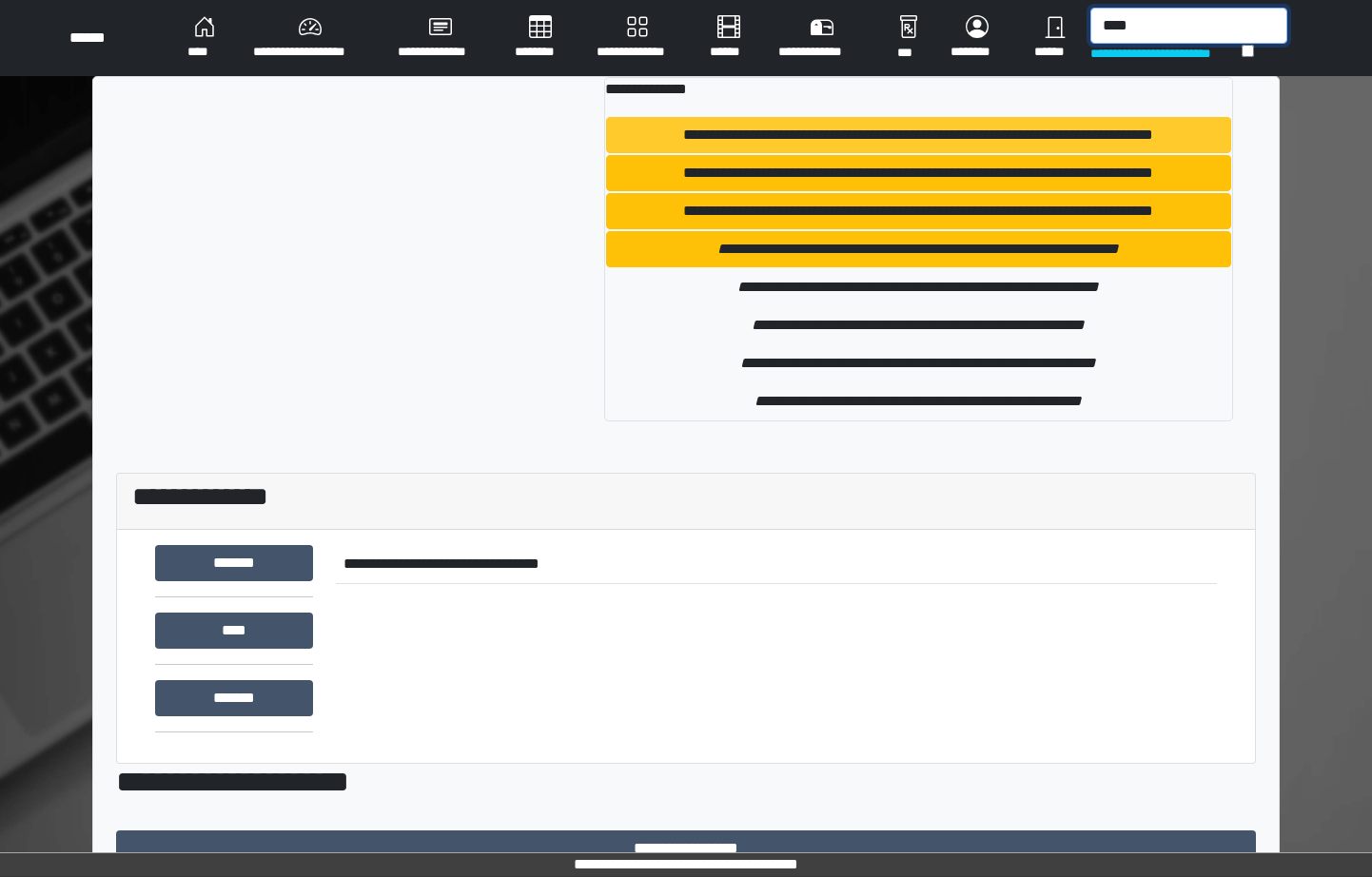 type on "****" 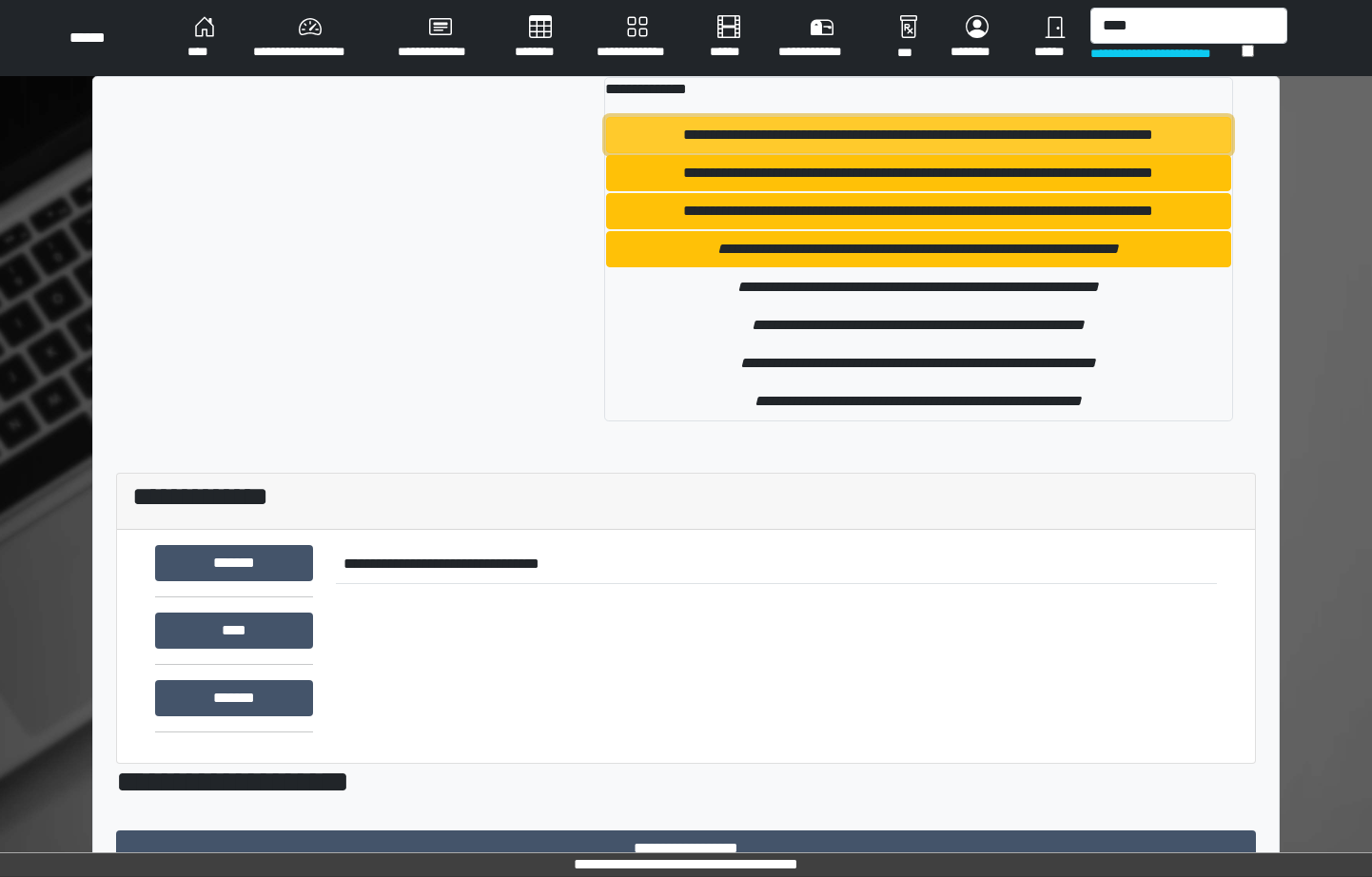 click on "**********" at bounding box center (918, 135) 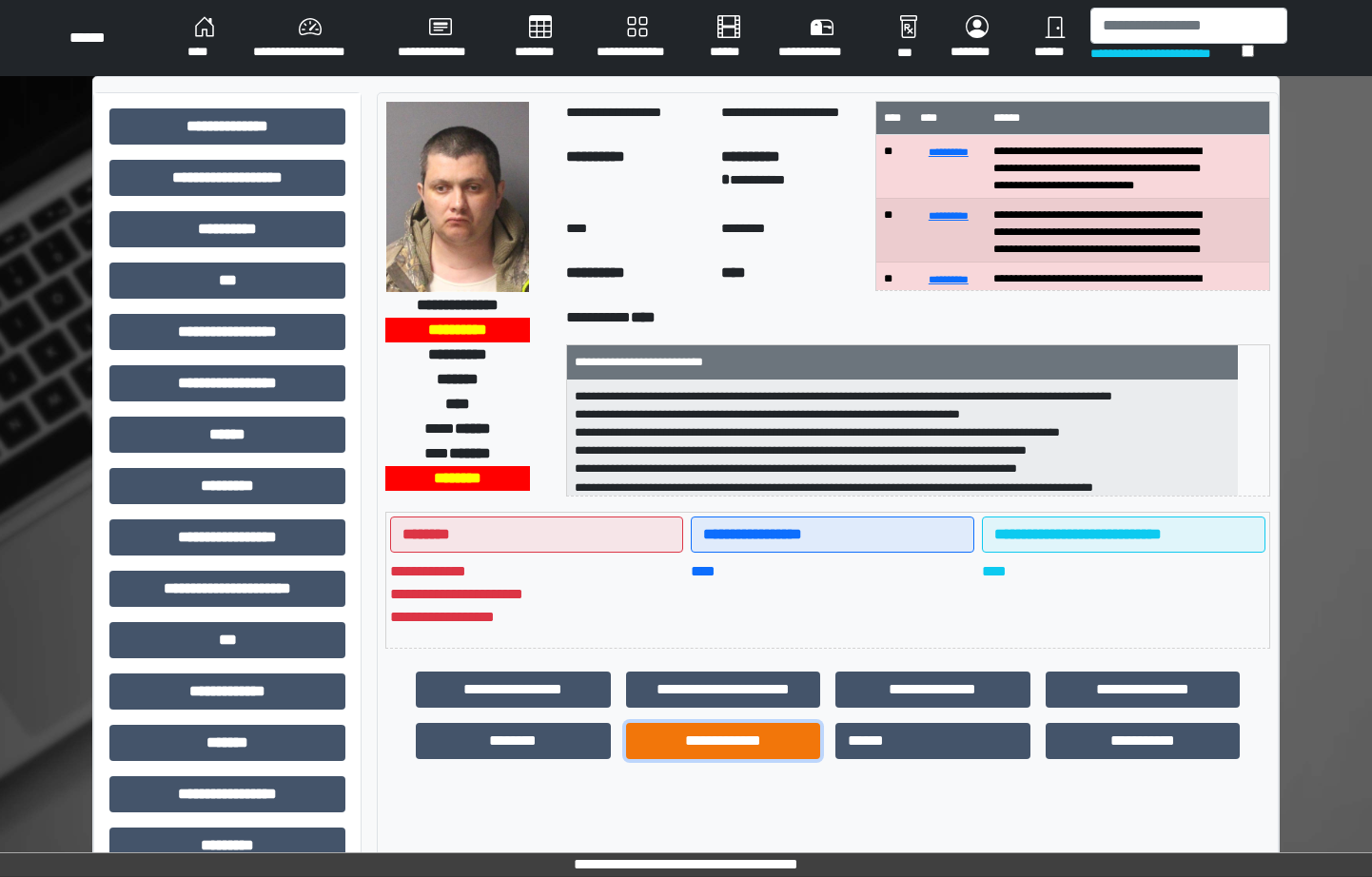 click on "**********" at bounding box center (723, 741) 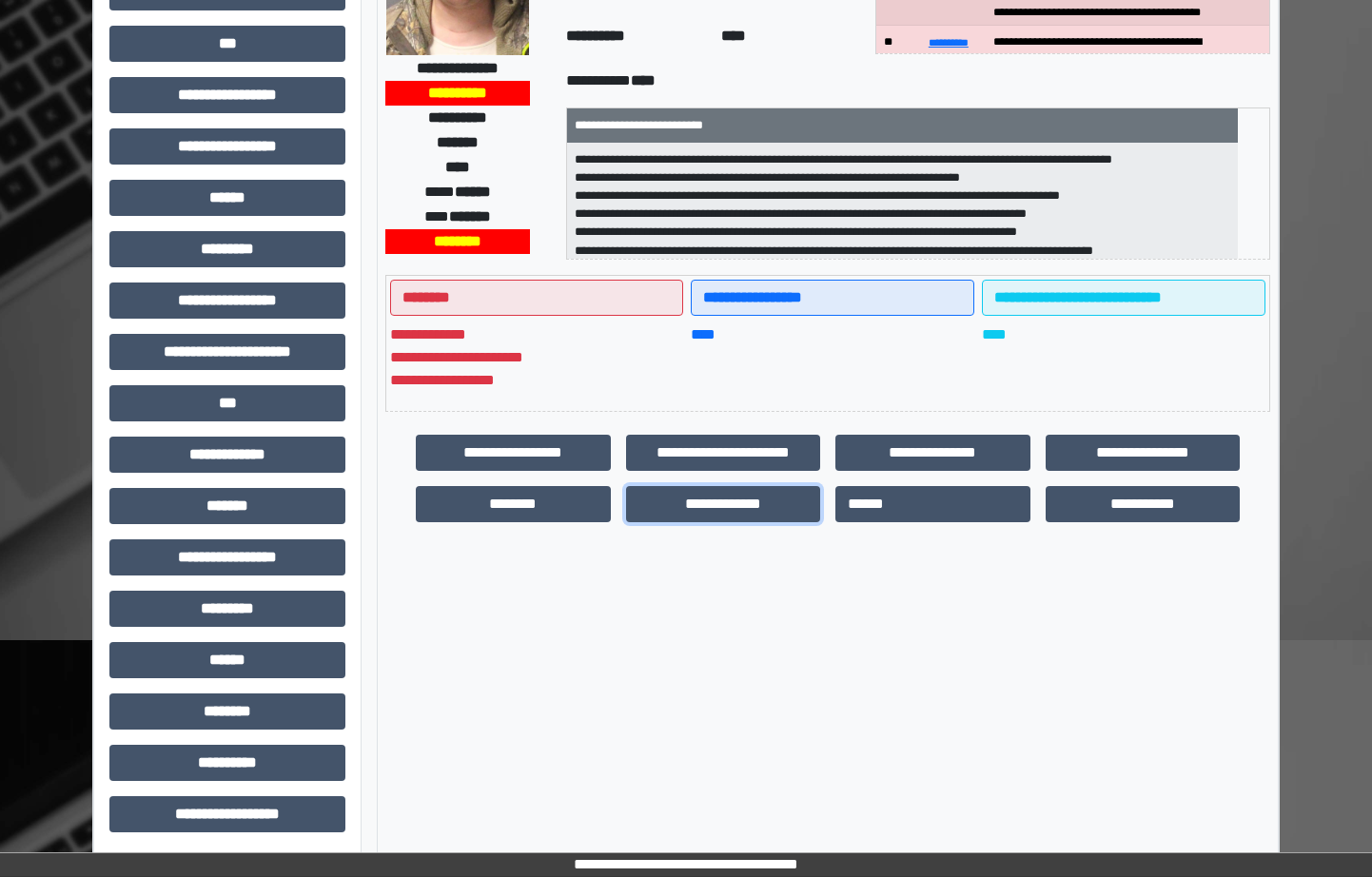 scroll, scrollTop: 240, scrollLeft: 0, axis: vertical 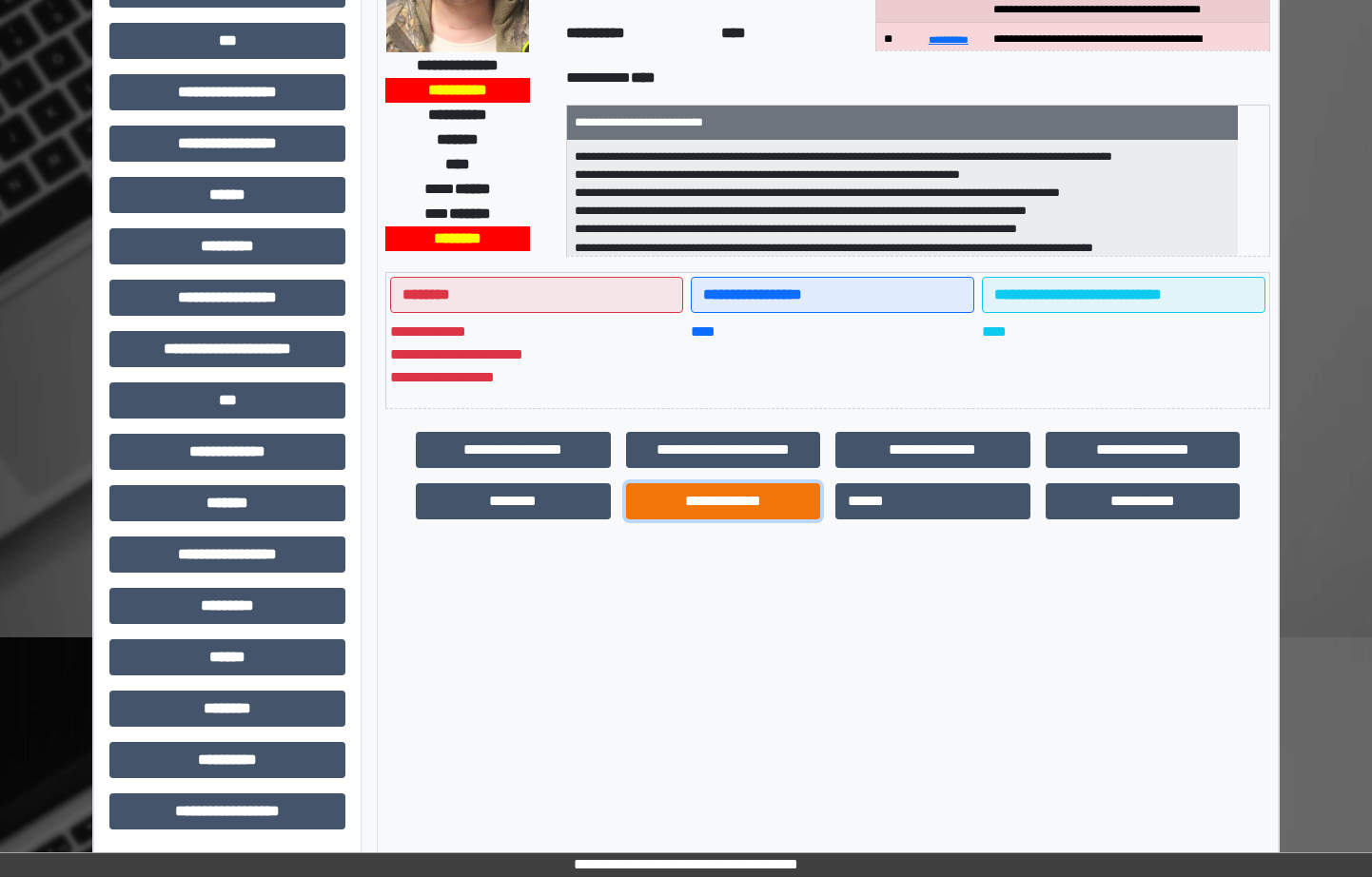 click on "**********" at bounding box center [723, 501] 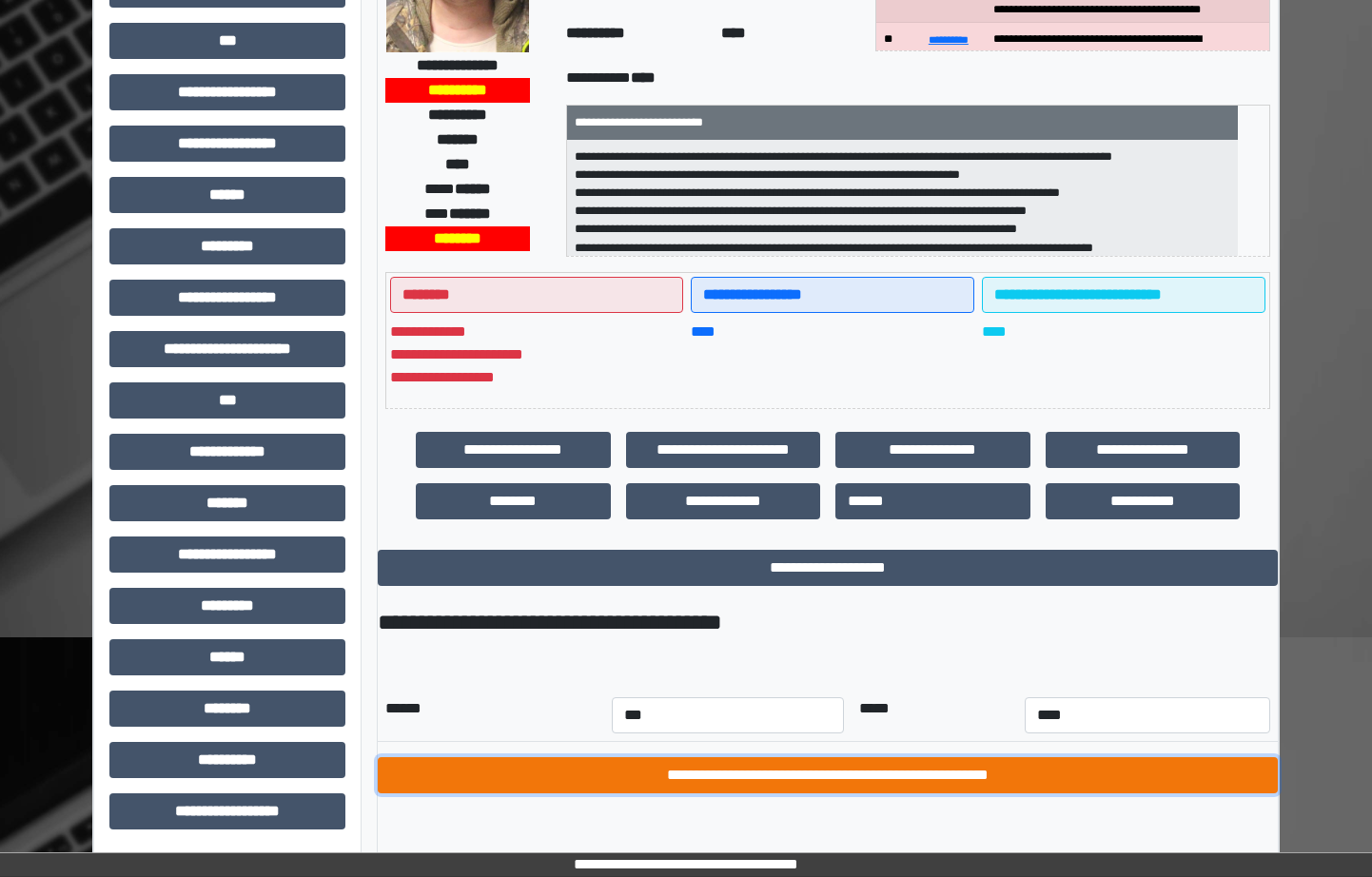 click on "**********" at bounding box center [828, 775] 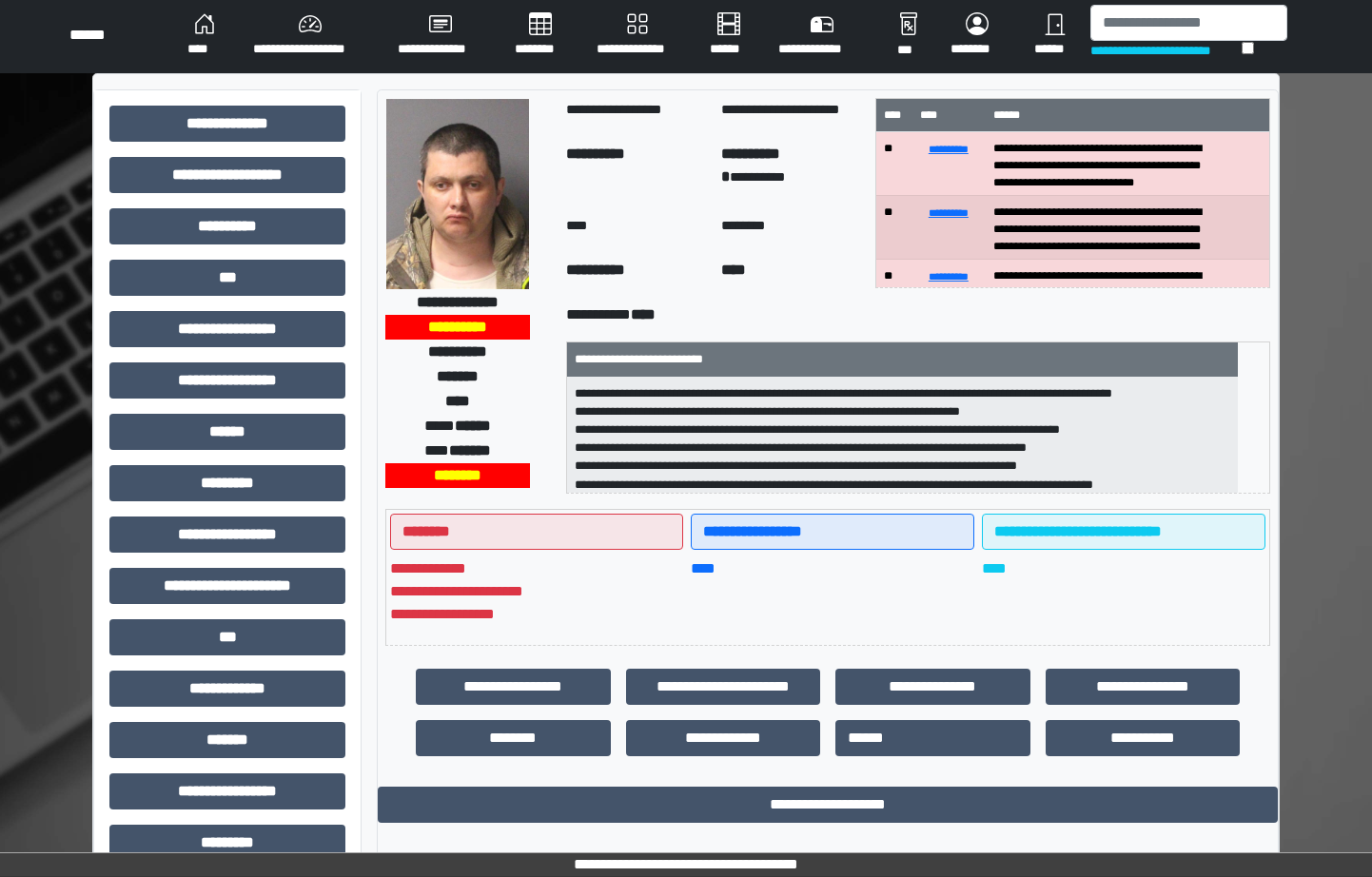 scroll, scrollTop: 0, scrollLeft: 0, axis: both 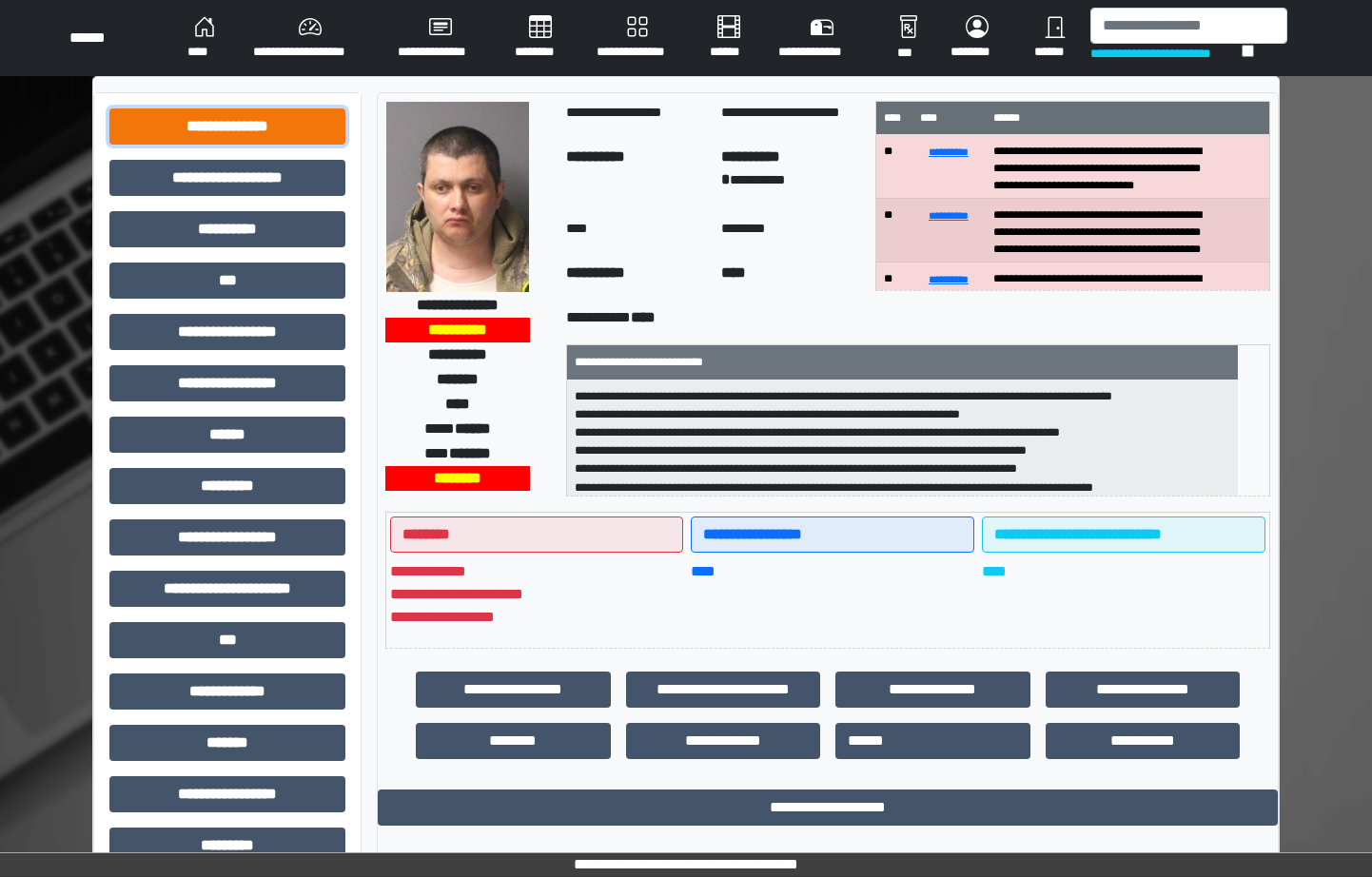 click on "**********" at bounding box center (227, 127) 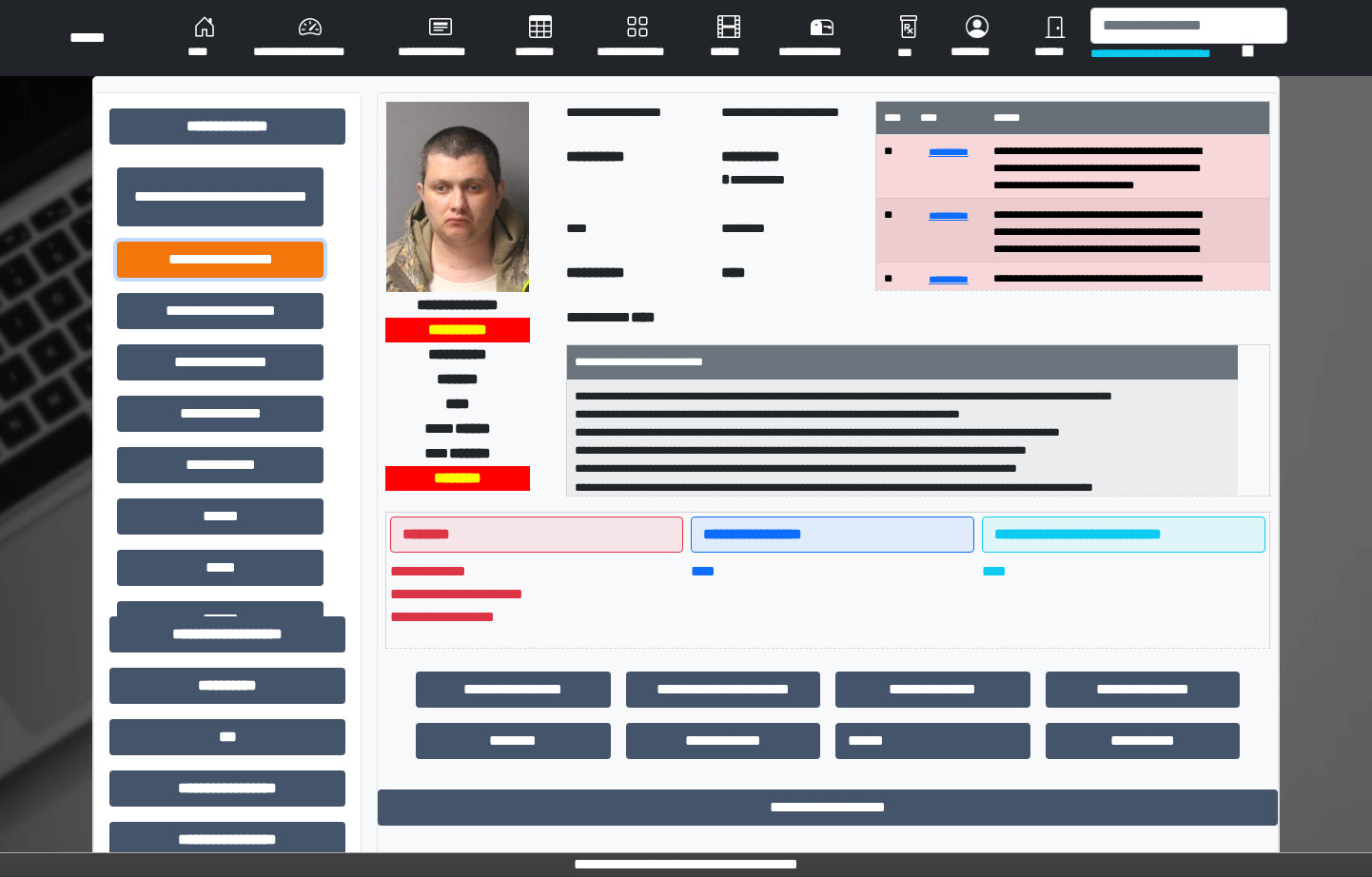 click on "**********" at bounding box center (220, 260) 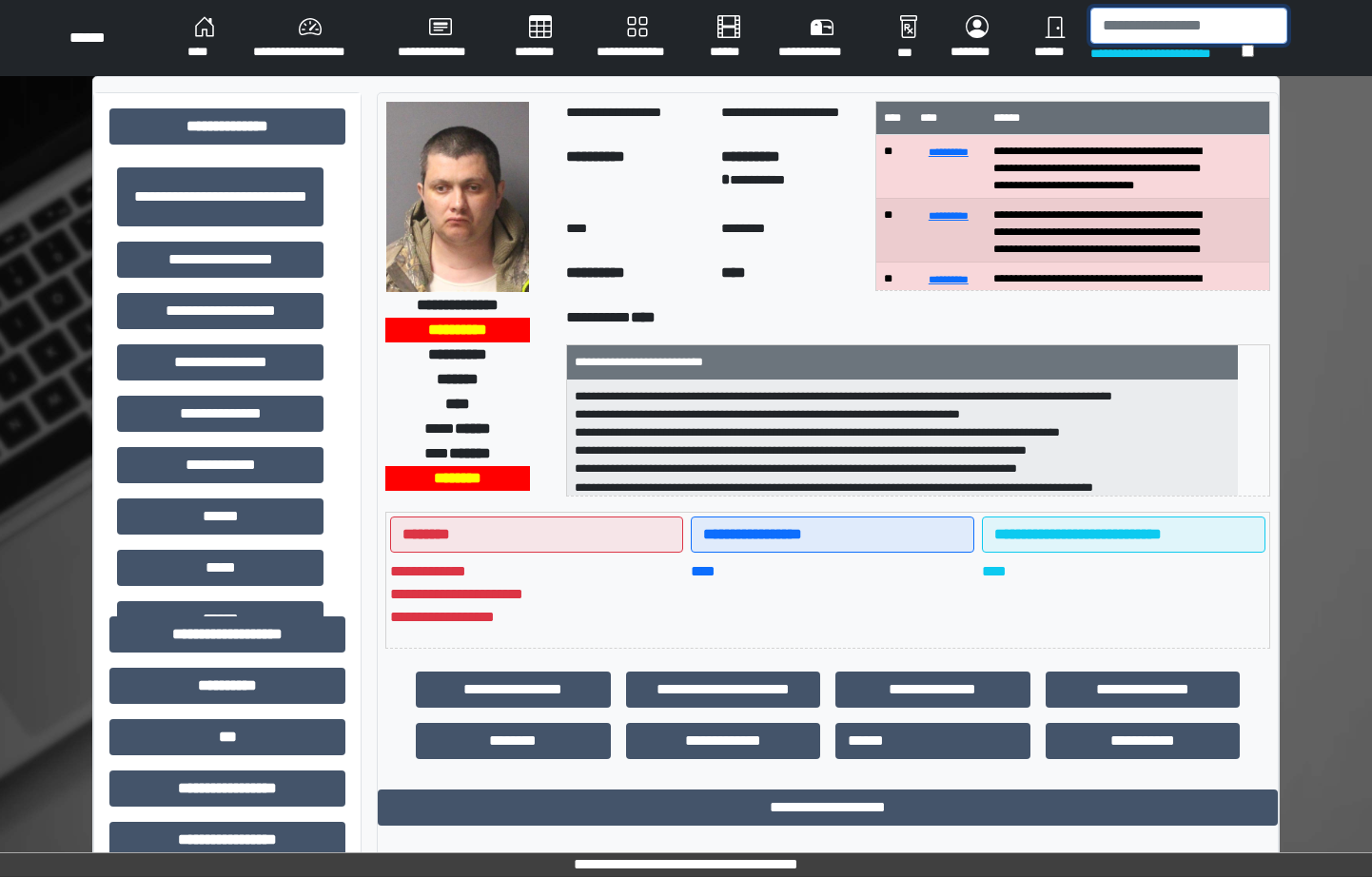 click at bounding box center (1188, 26) 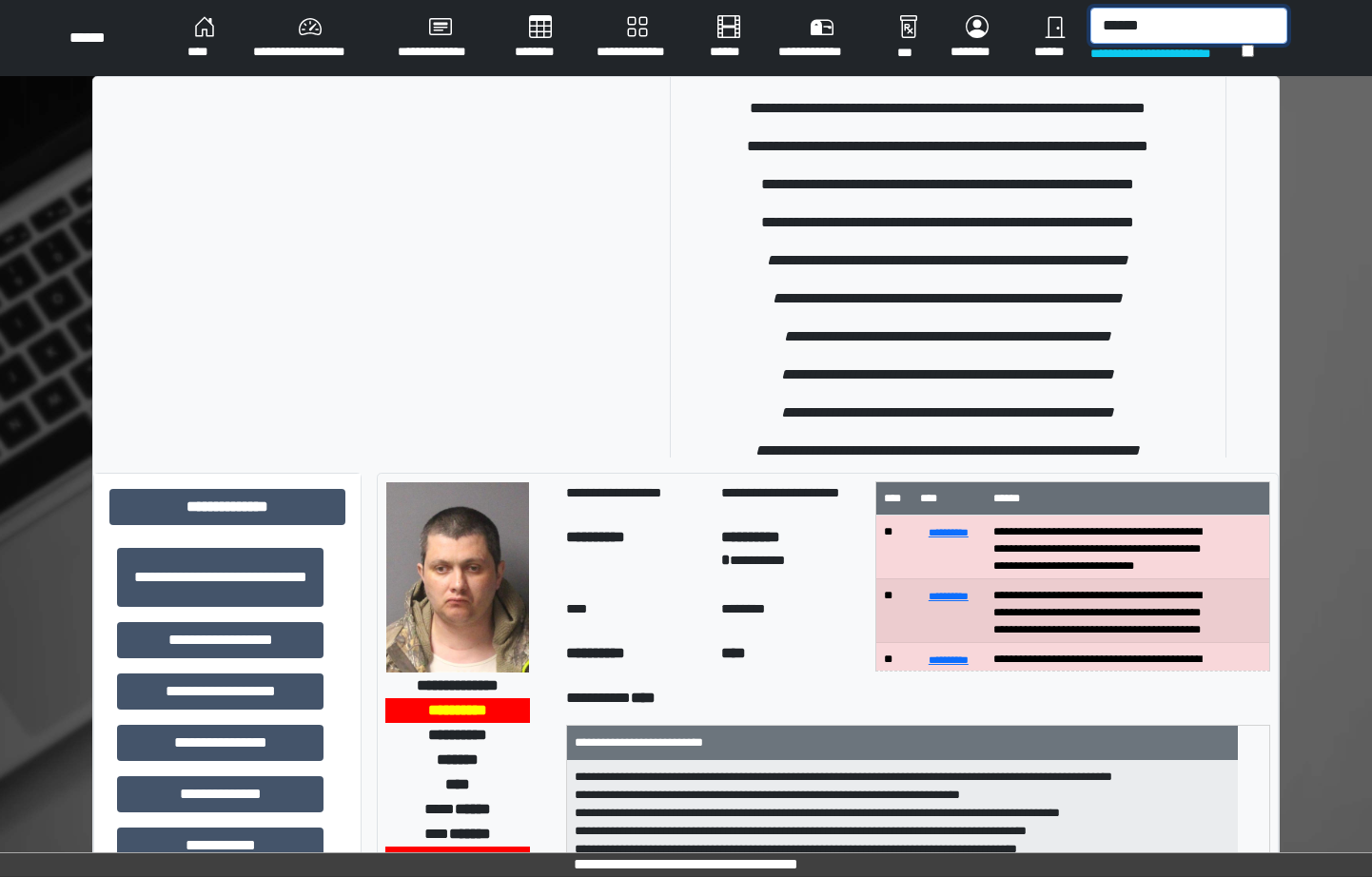 scroll, scrollTop: 0, scrollLeft: 0, axis: both 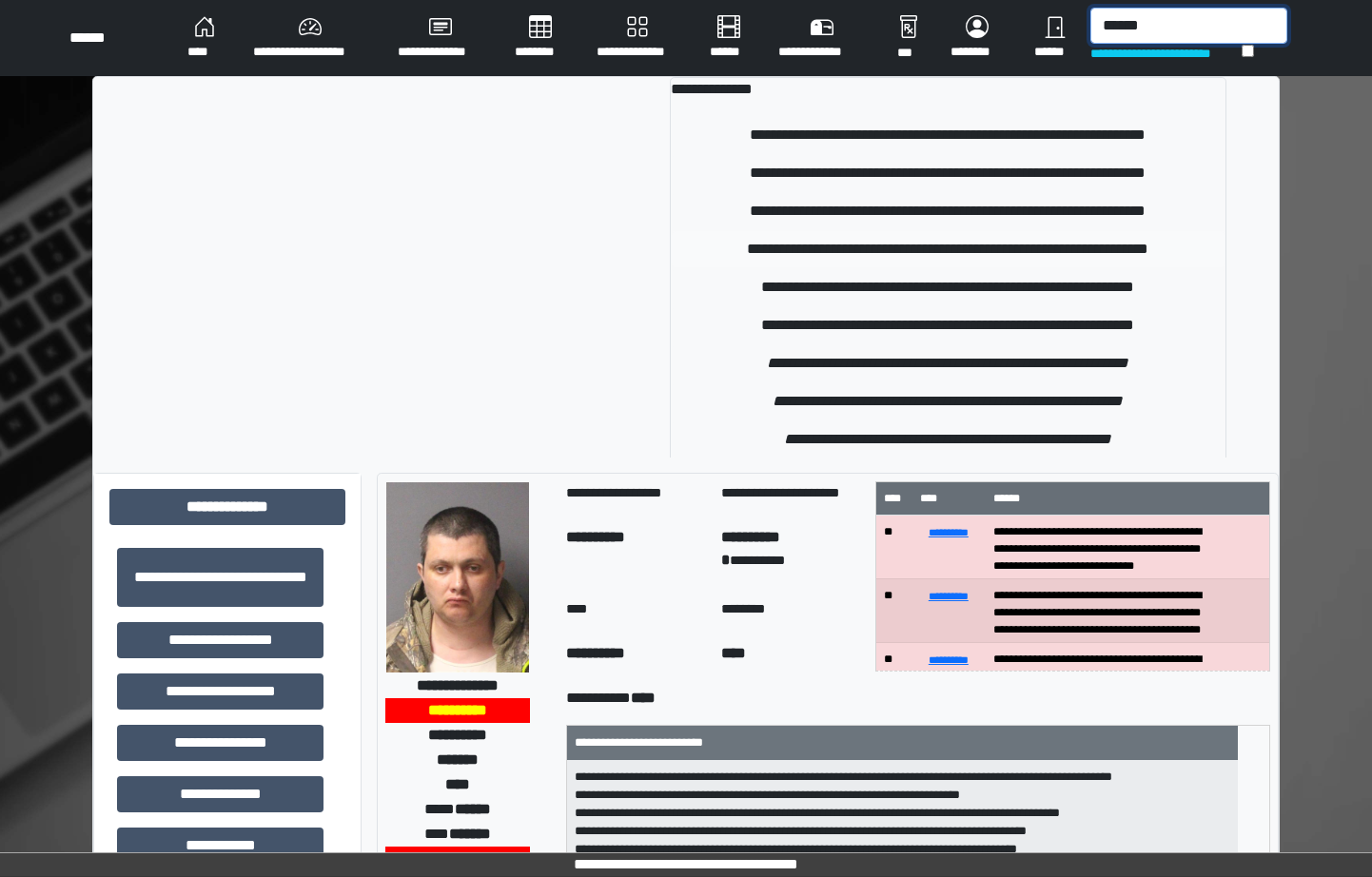 type on "******" 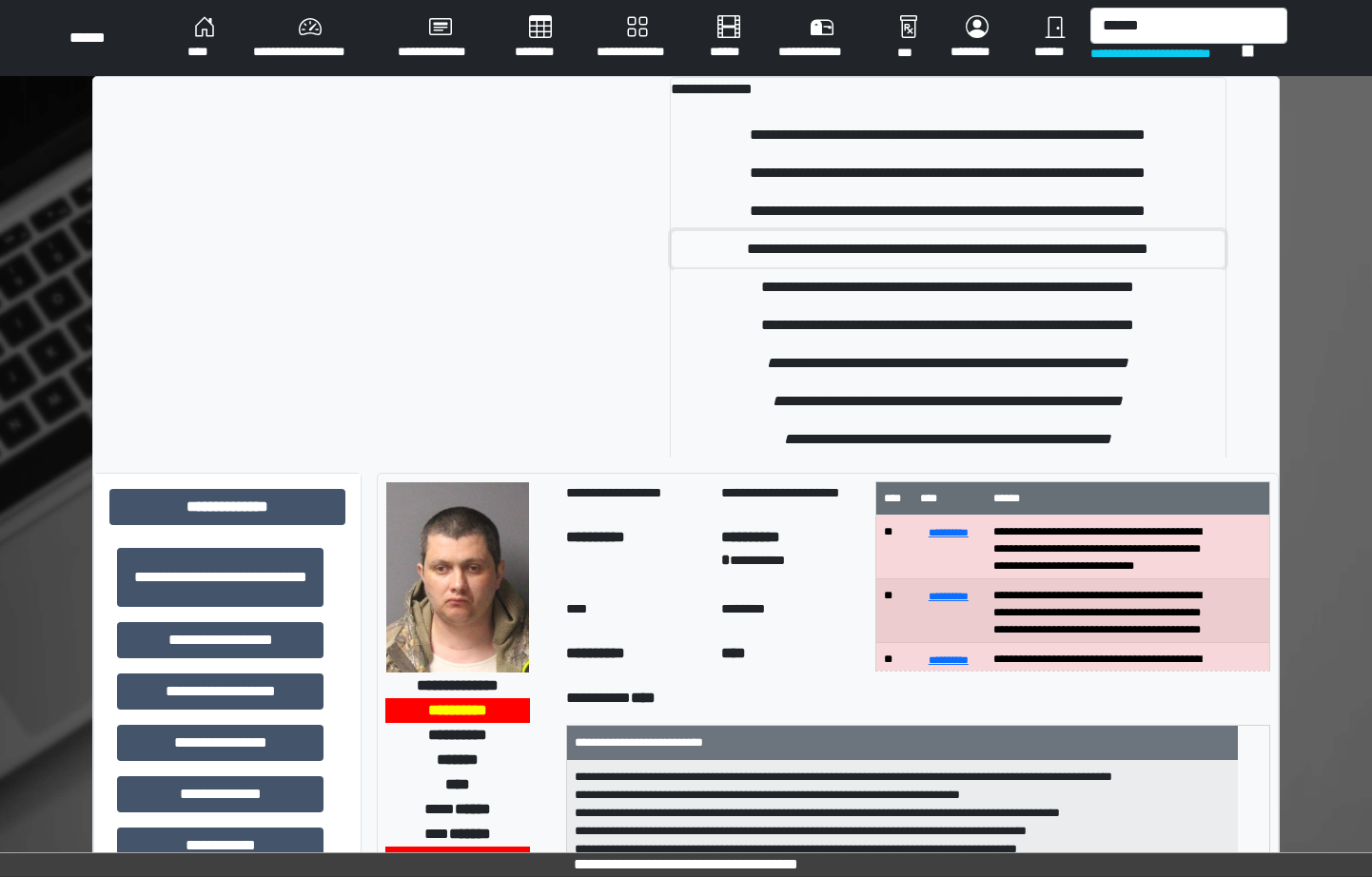 click on "**********" at bounding box center [948, 249] 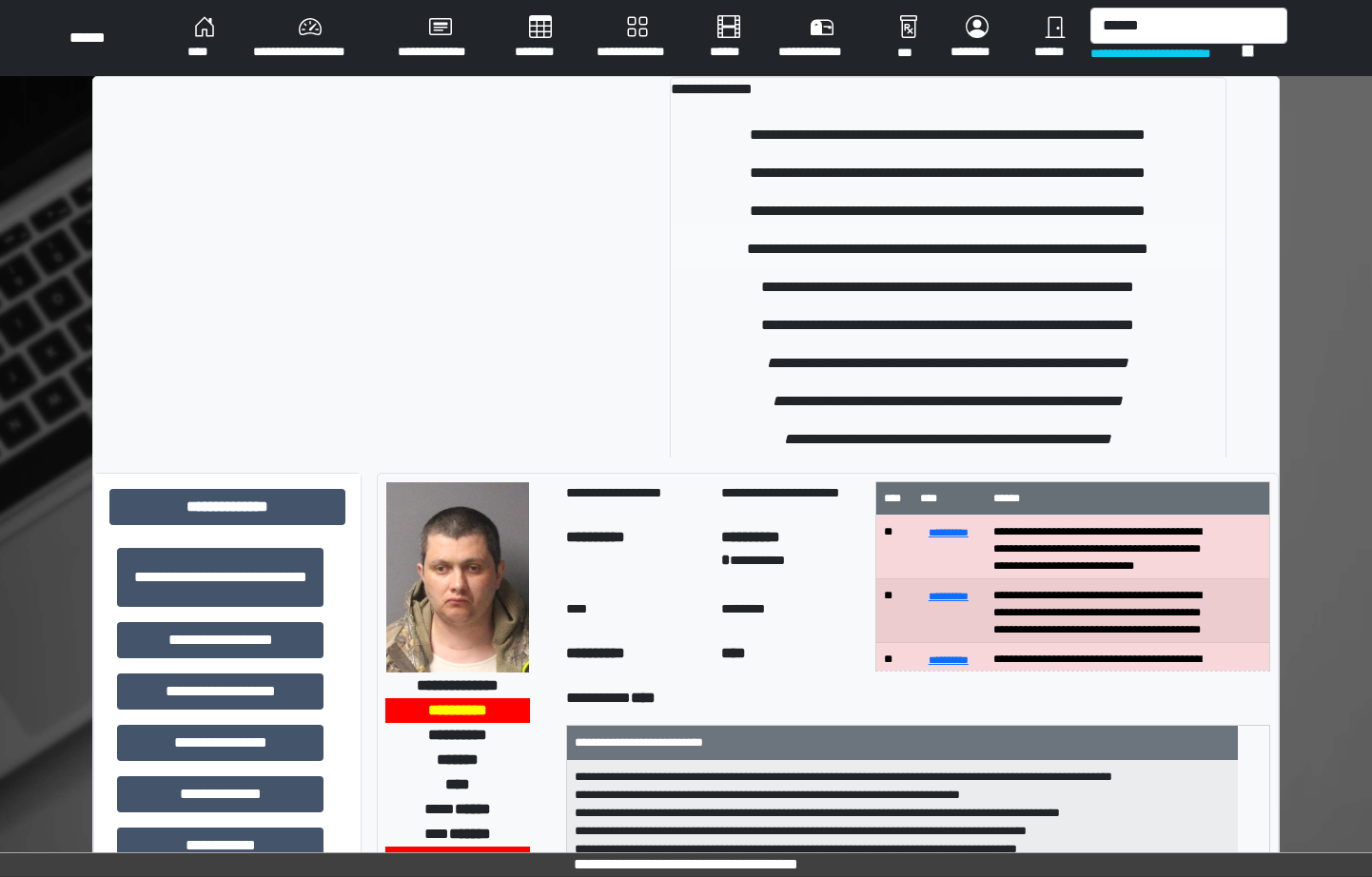 type 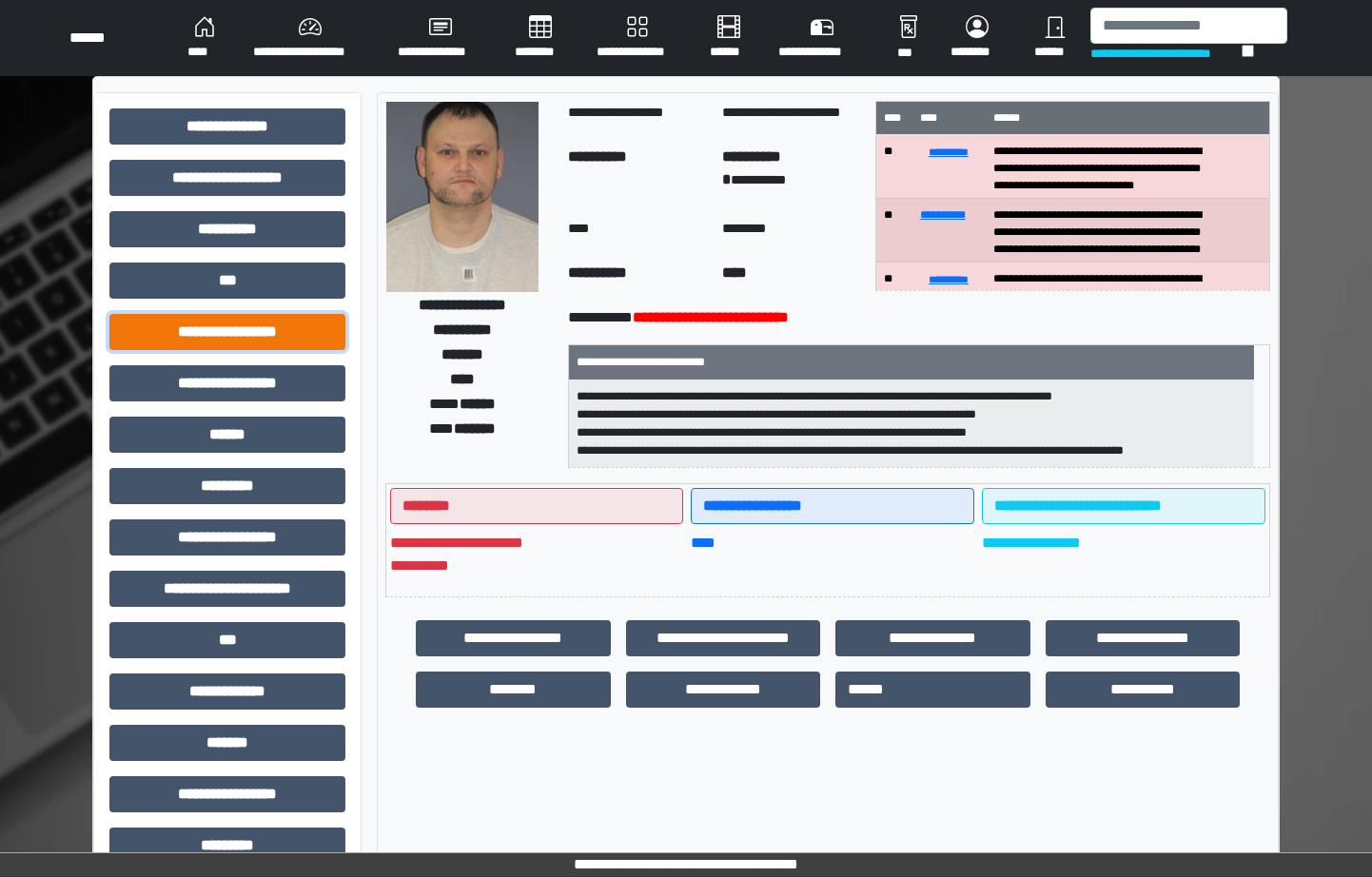 click on "**********" at bounding box center [227, 332] 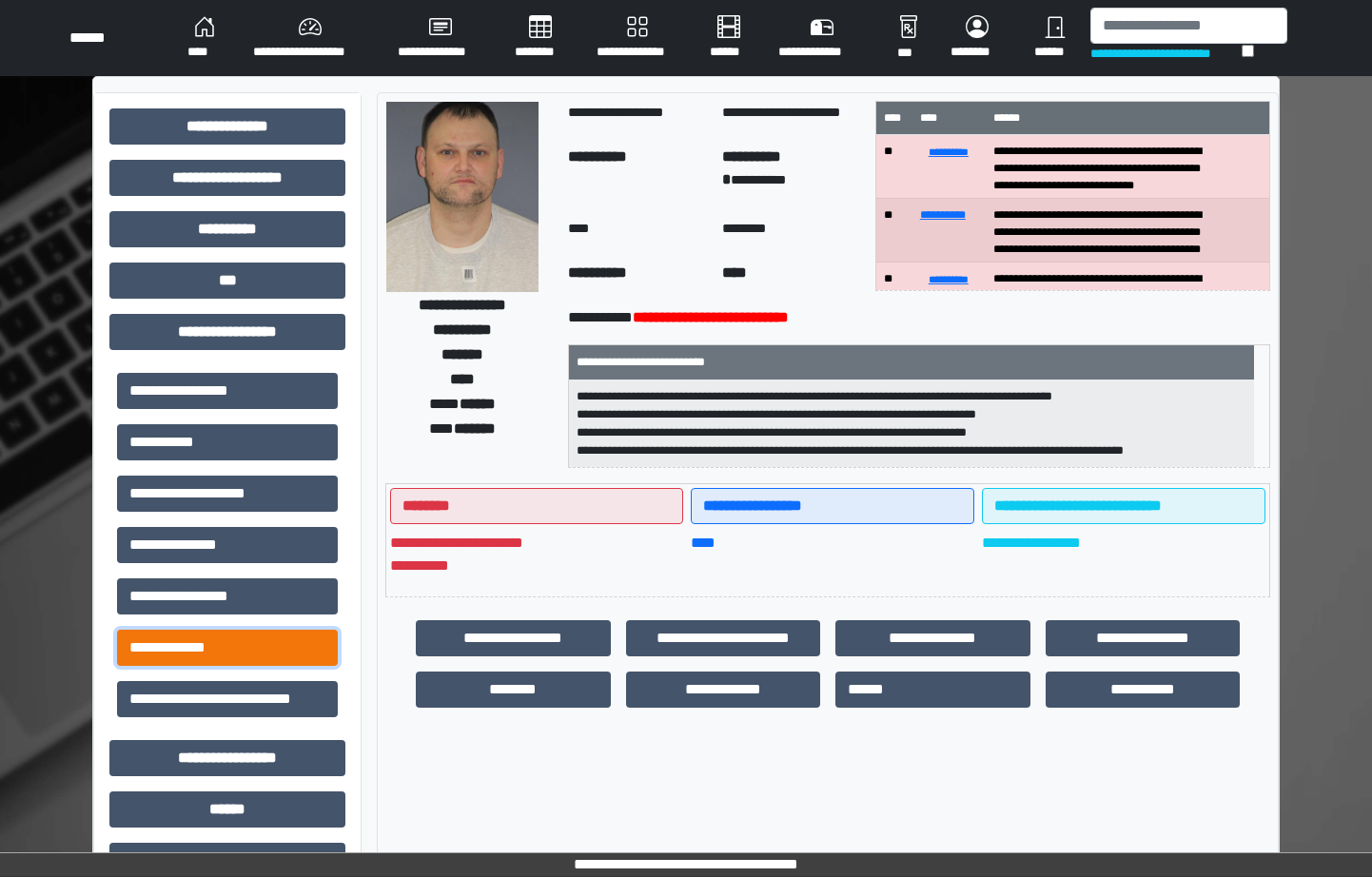 click on "**********" at bounding box center (227, 648) 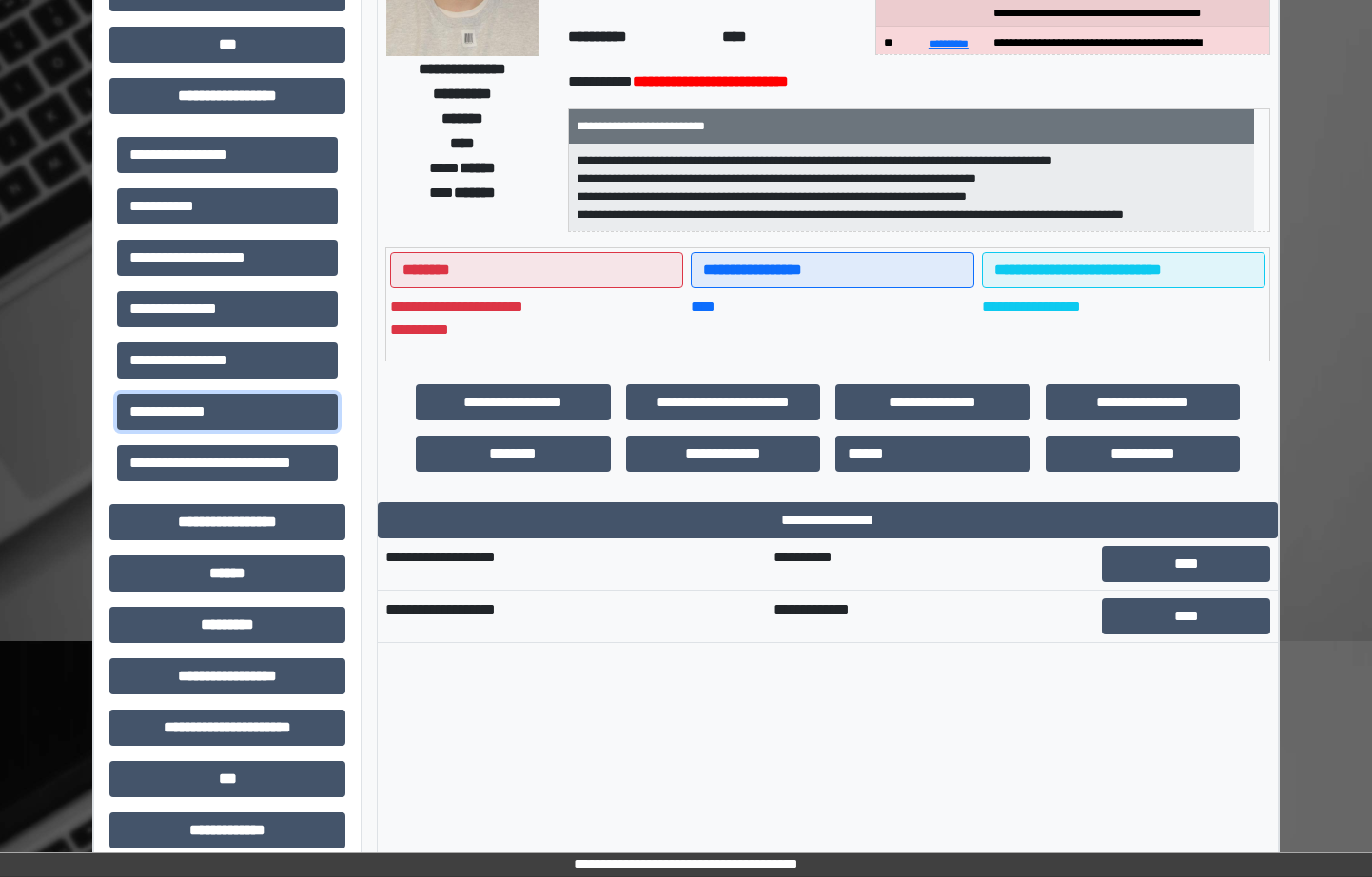 scroll, scrollTop: 285, scrollLeft: 0, axis: vertical 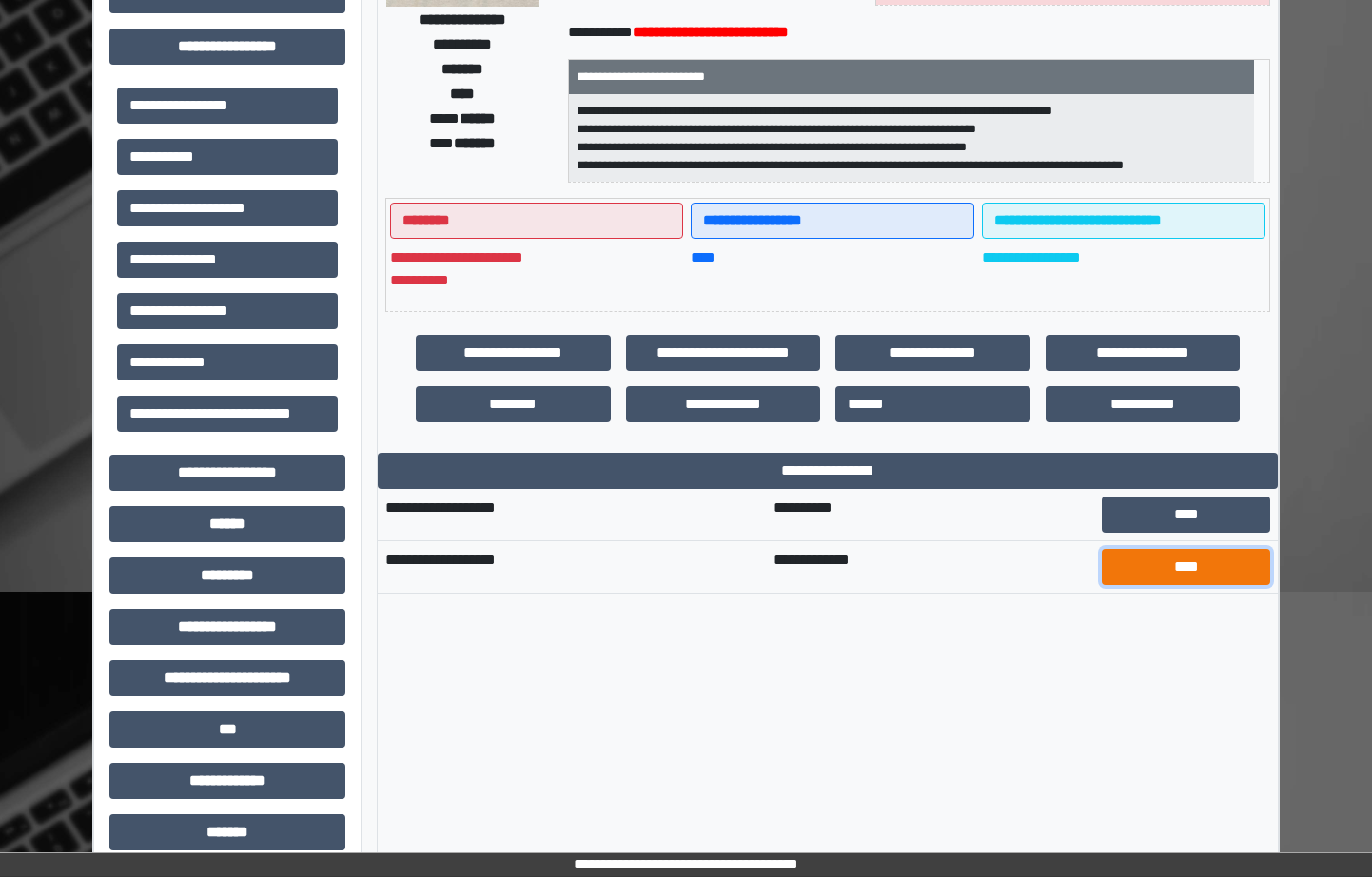 click on "****" at bounding box center [1186, 567] 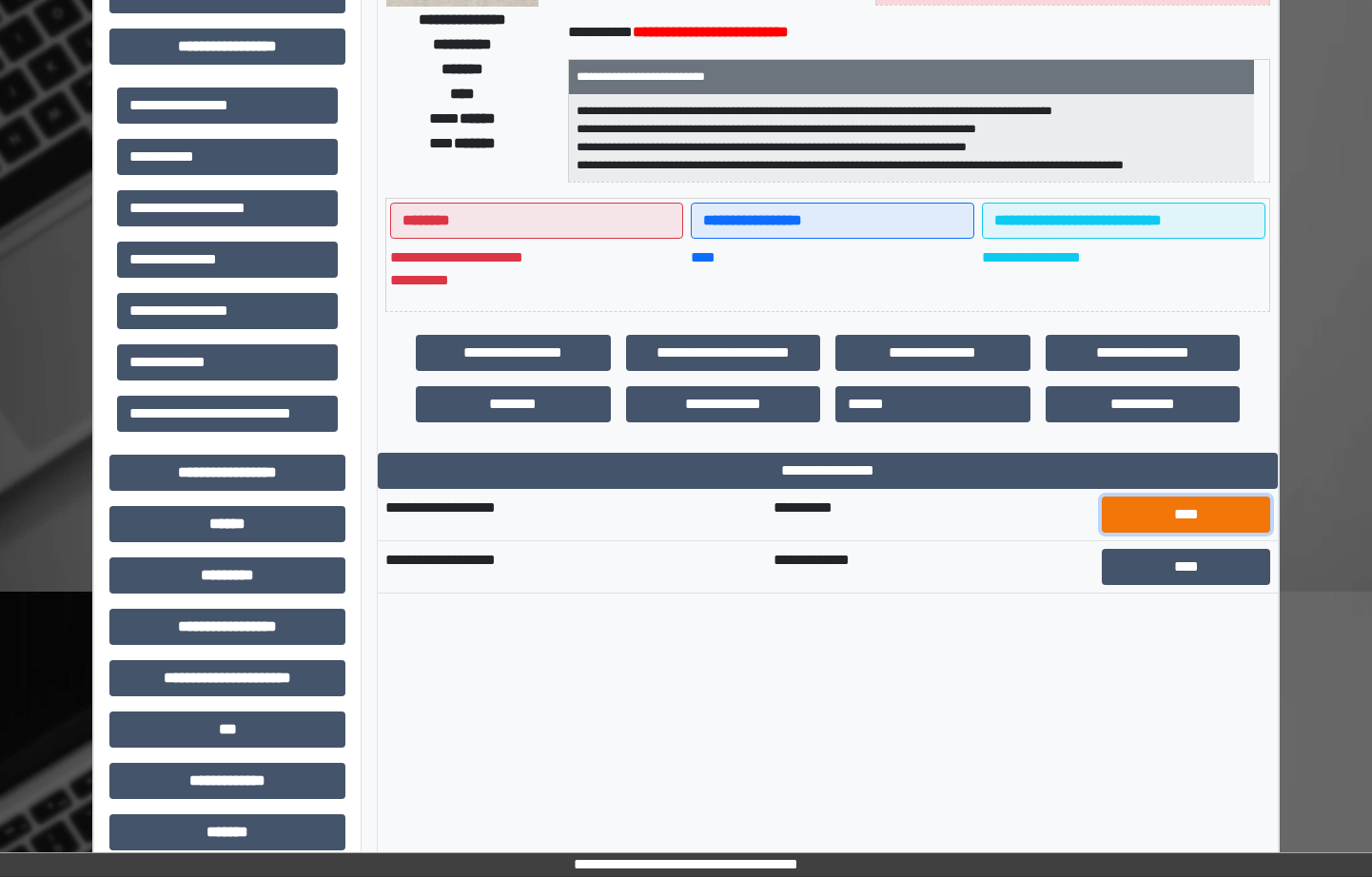 click on "****" at bounding box center (1186, 515) 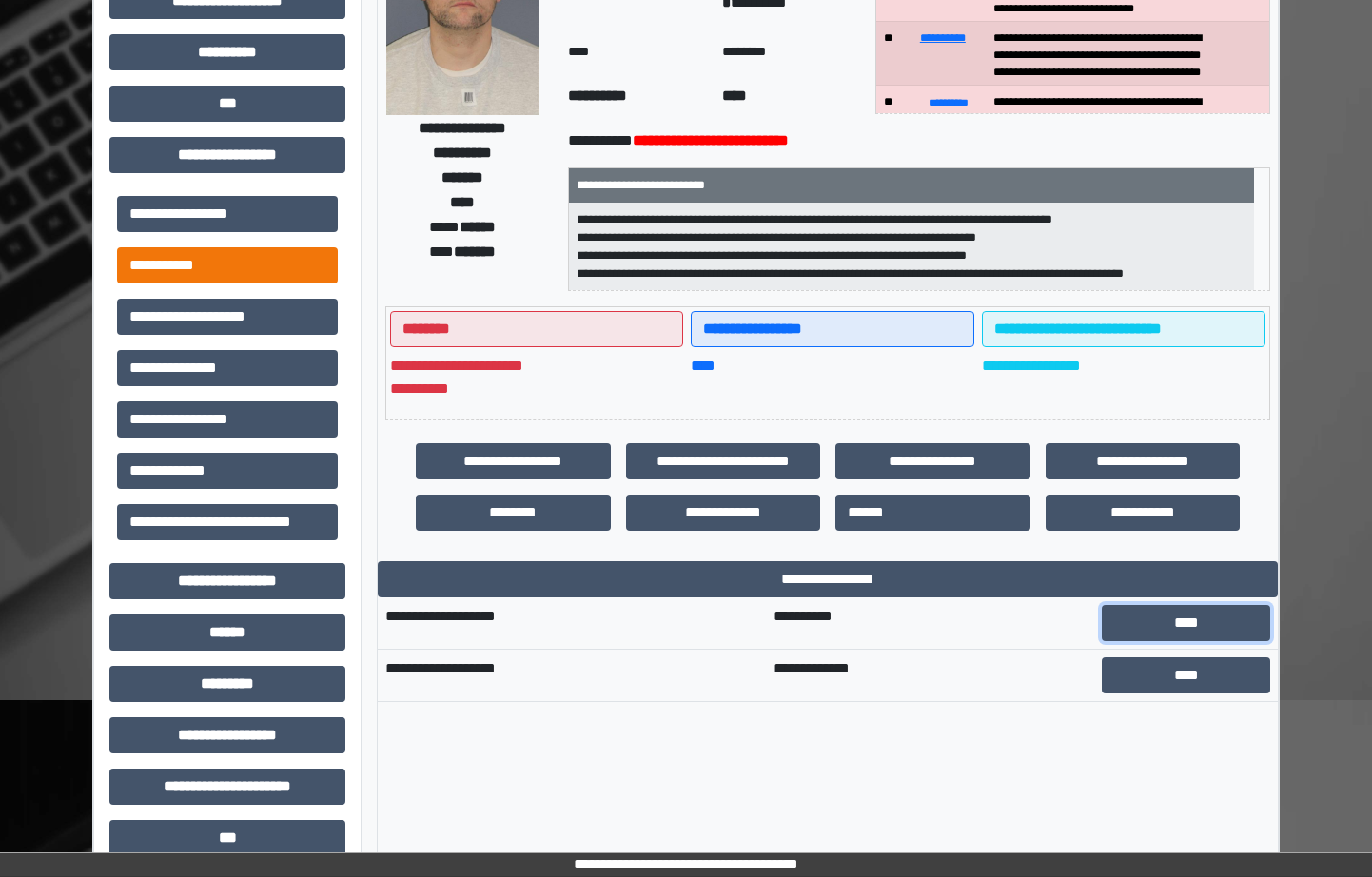scroll, scrollTop: 0, scrollLeft: 0, axis: both 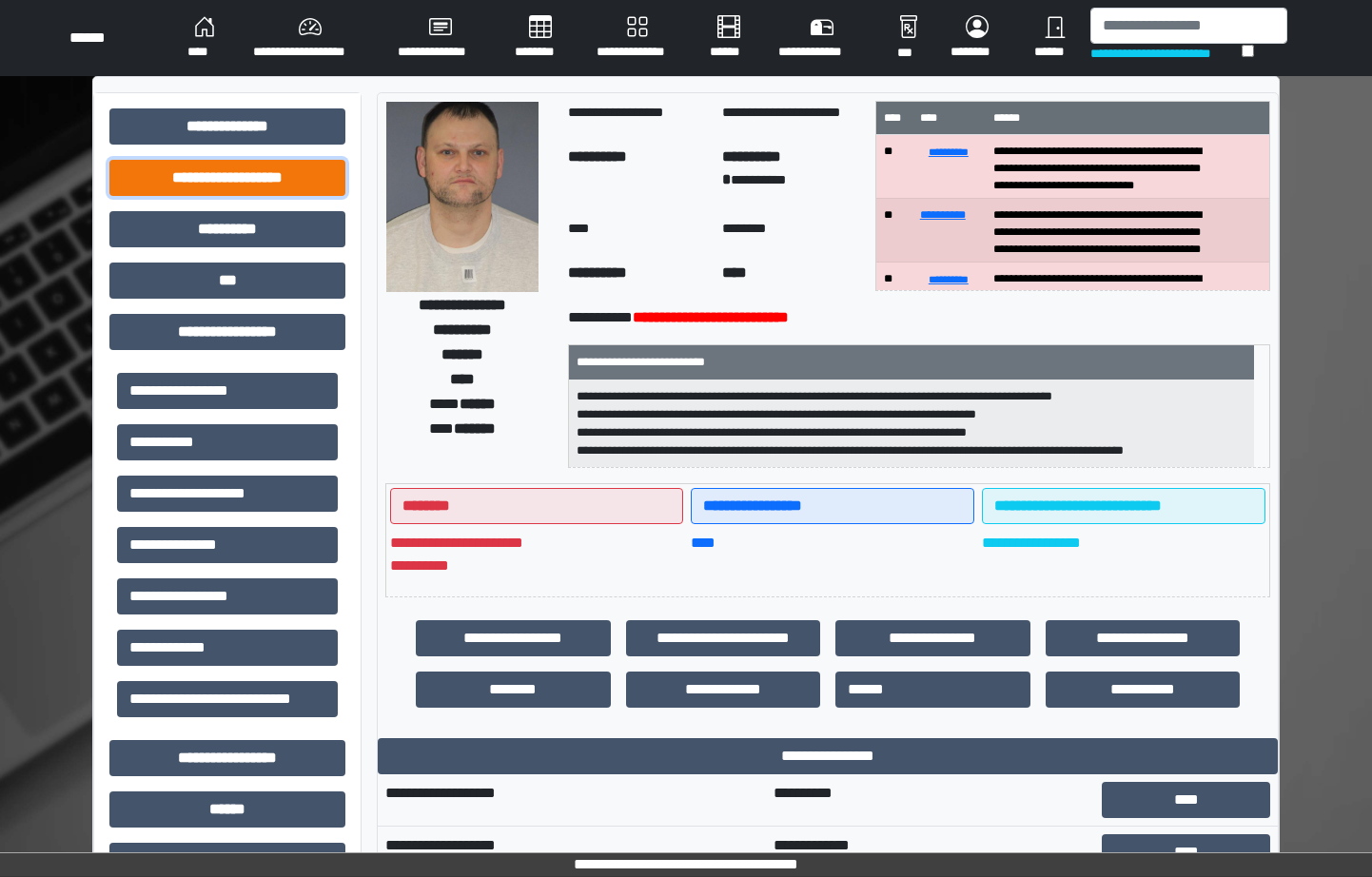 click on "**********" at bounding box center (227, 178) 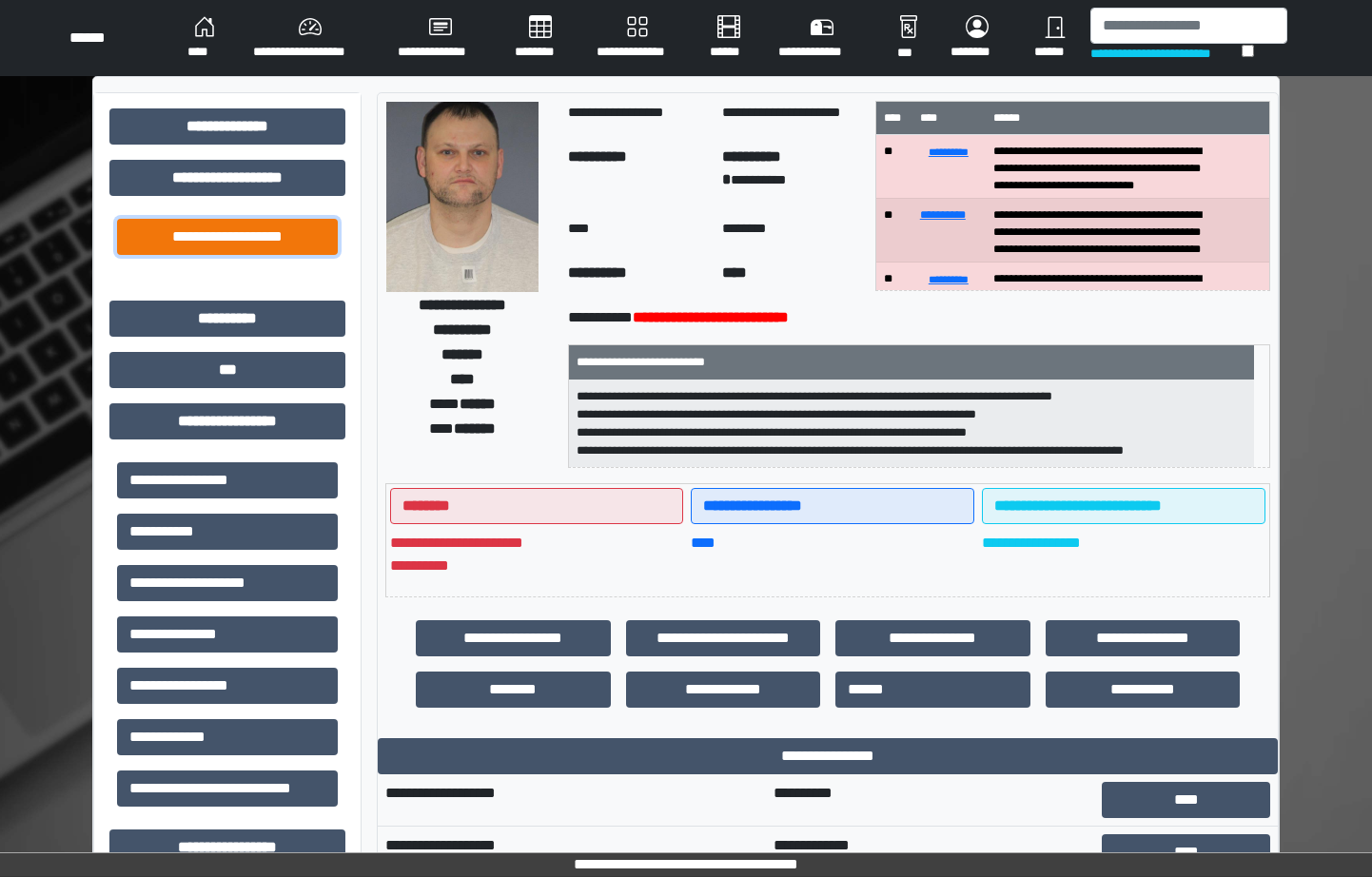 click on "**********" at bounding box center [227, 237] 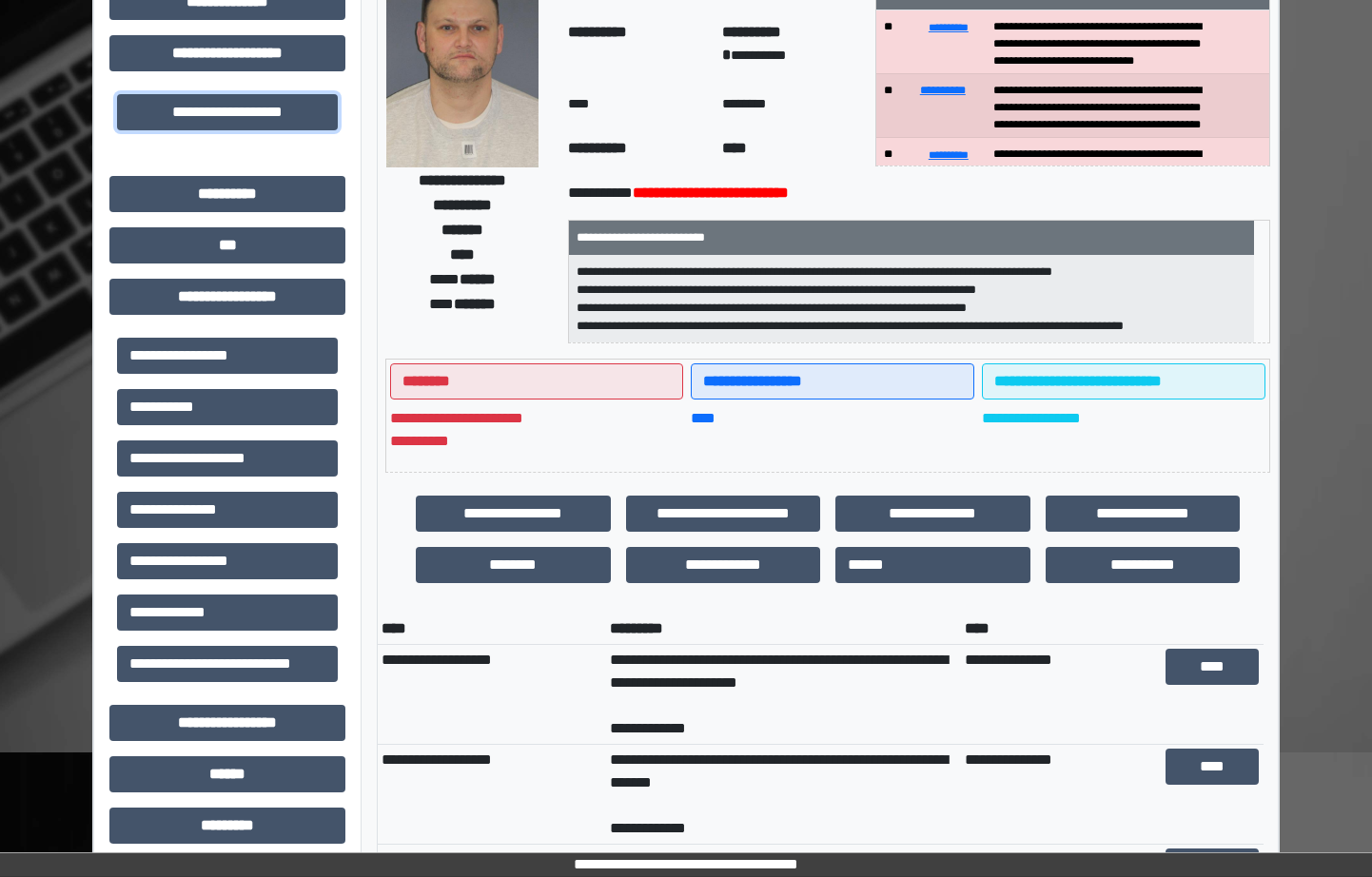 scroll, scrollTop: 190, scrollLeft: 0, axis: vertical 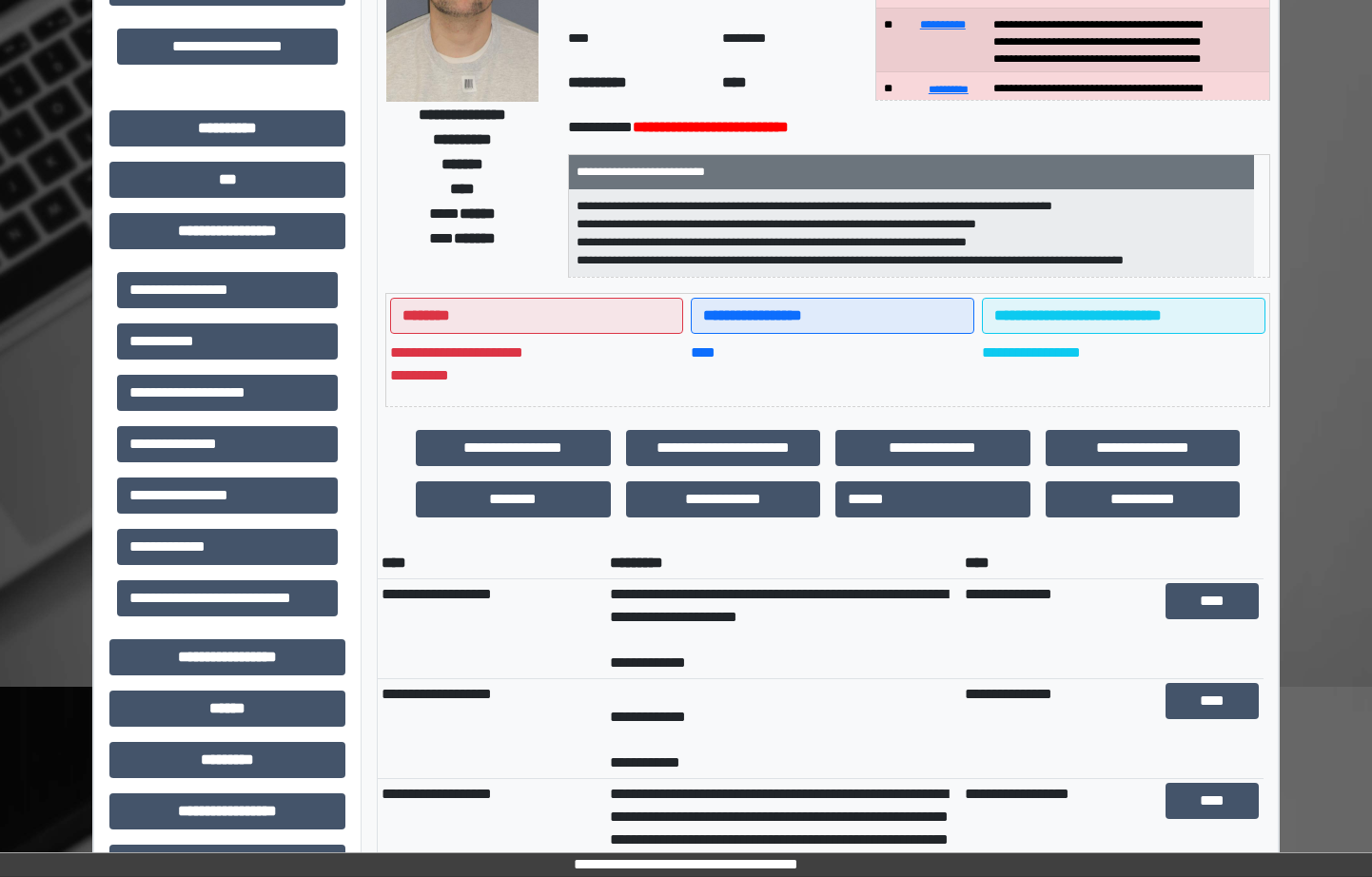 click on "********" at bounding box center (791, 41) 